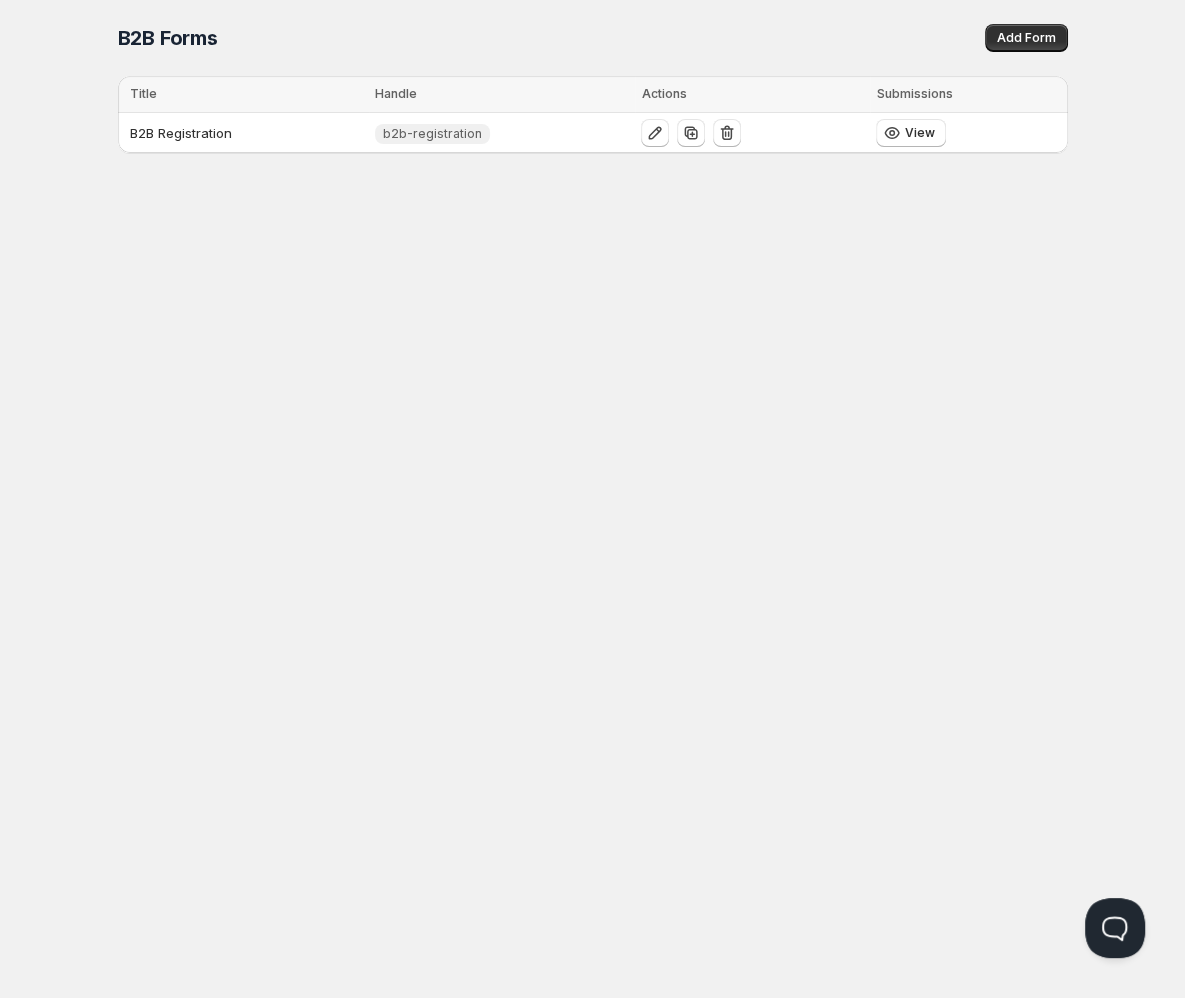 scroll, scrollTop: 0, scrollLeft: 0, axis: both 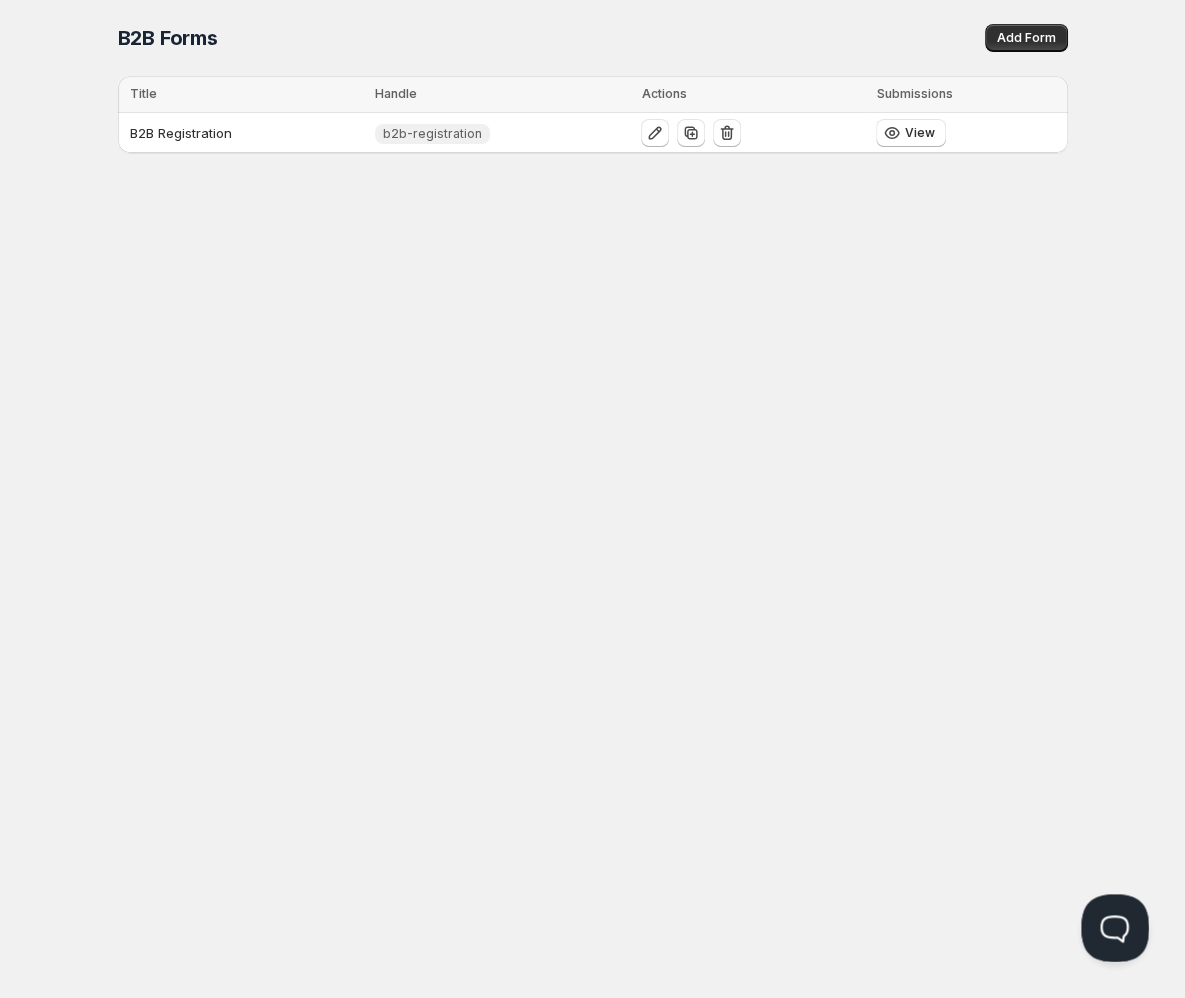 click at bounding box center (1111, 924) 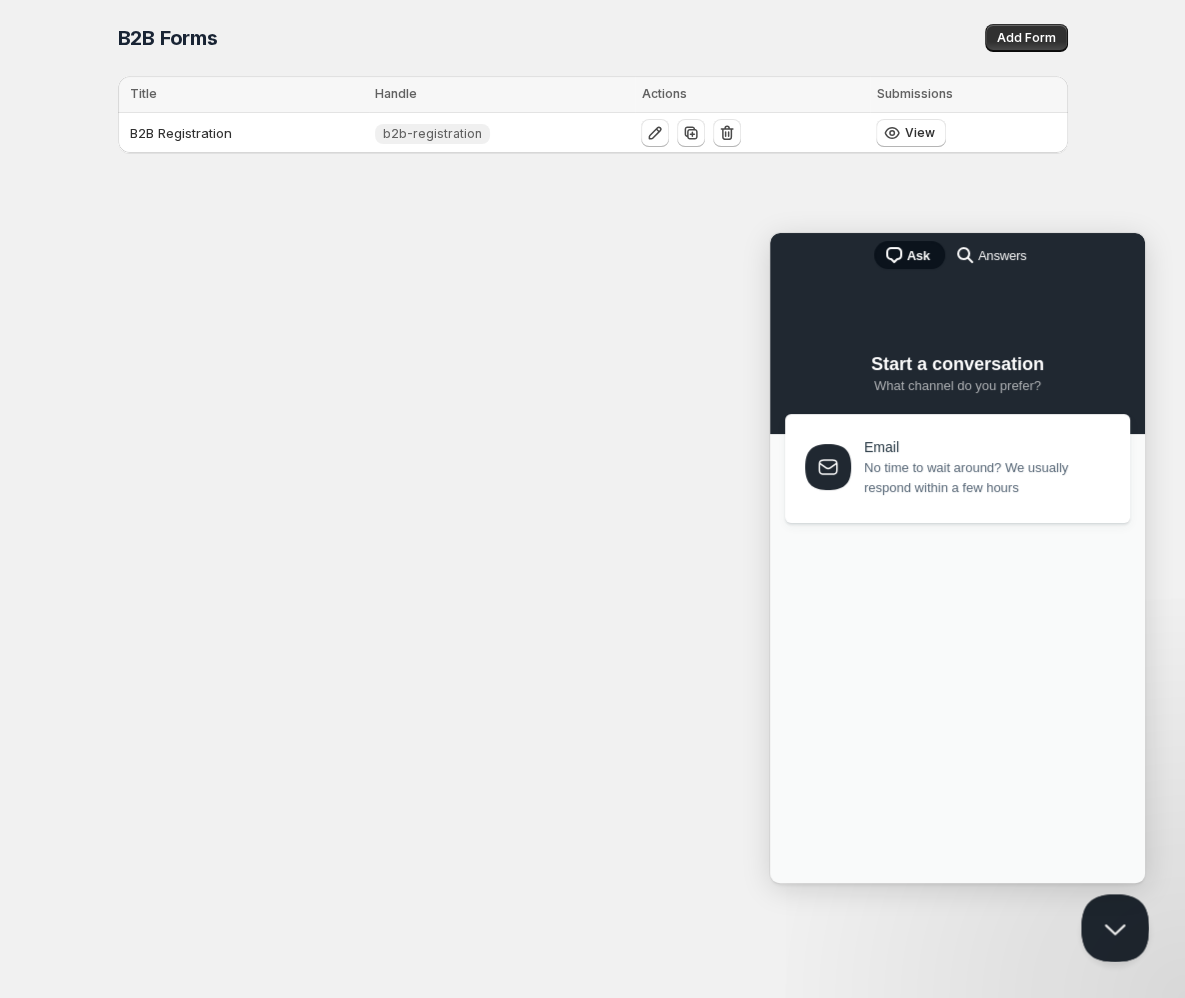 scroll, scrollTop: 0, scrollLeft: 0, axis: both 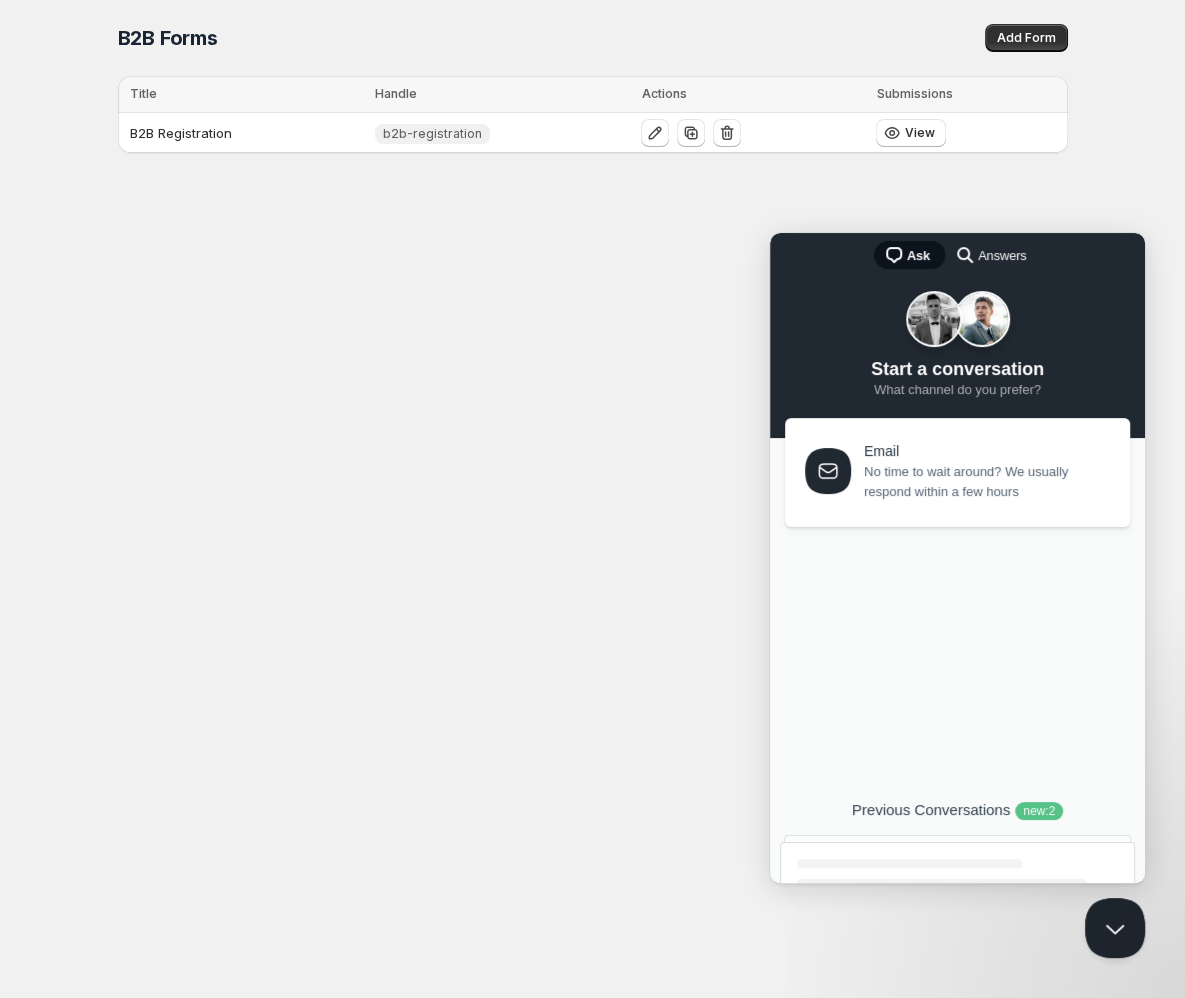 click at bounding box center (909, 863) 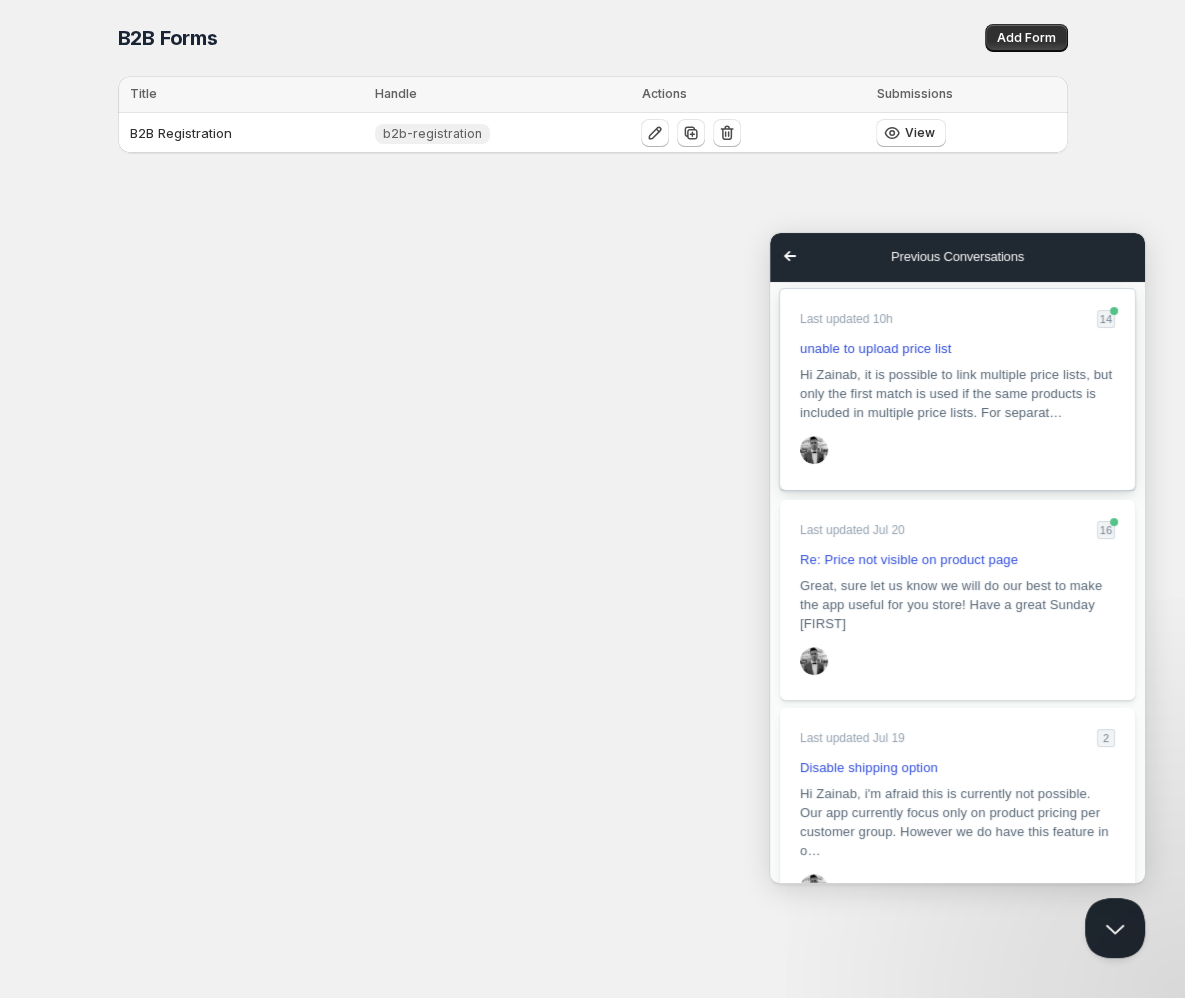 click on "Hi Zainab, it is possible to link multiple price lists, but only the first
match is used if the same products is included in multiple price lists. For
separat…" at bounding box center [956, 393] 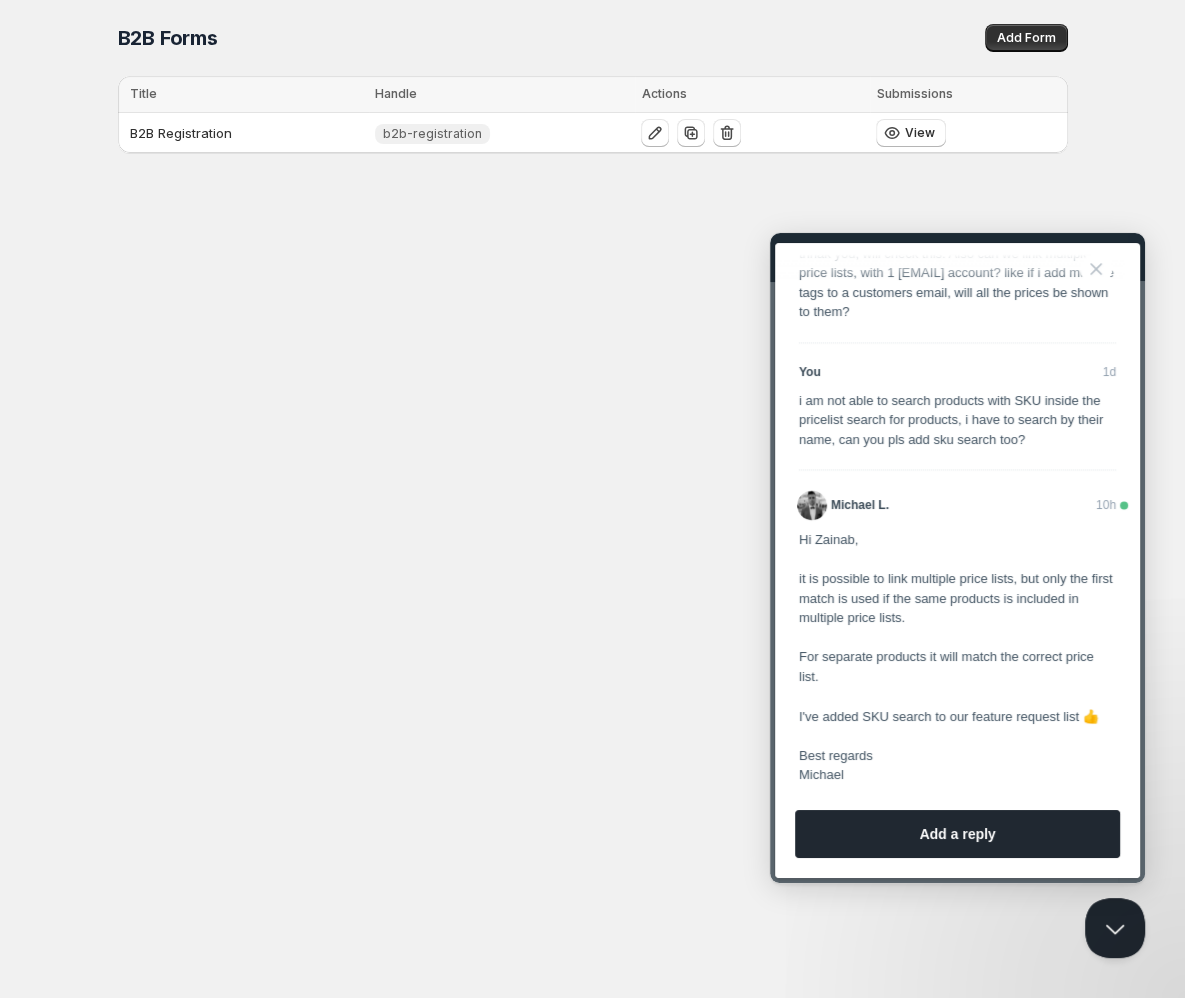scroll, scrollTop: 2373, scrollLeft: 0, axis: vertical 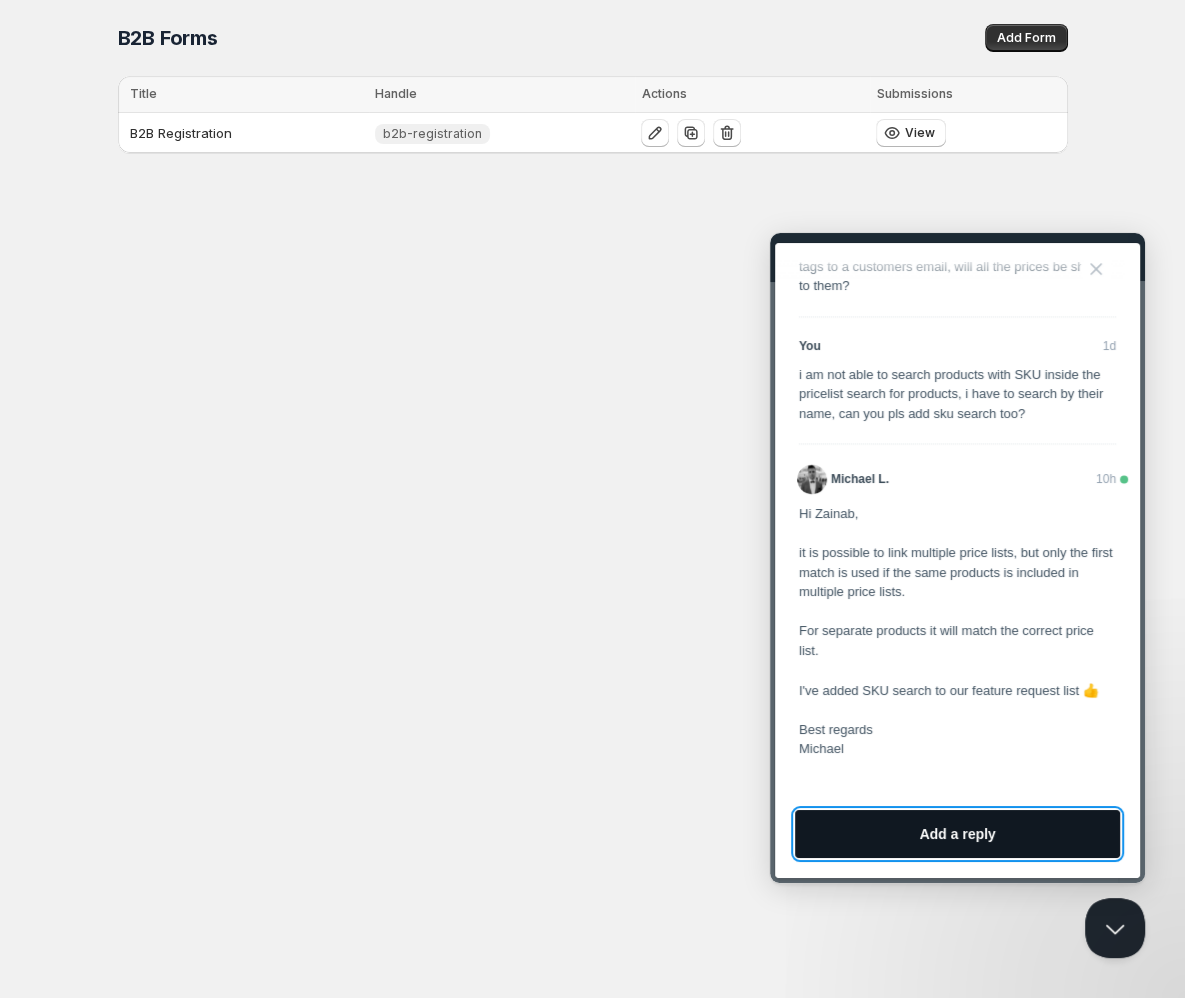 click on "Add a reply" at bounding box center [957, 834] 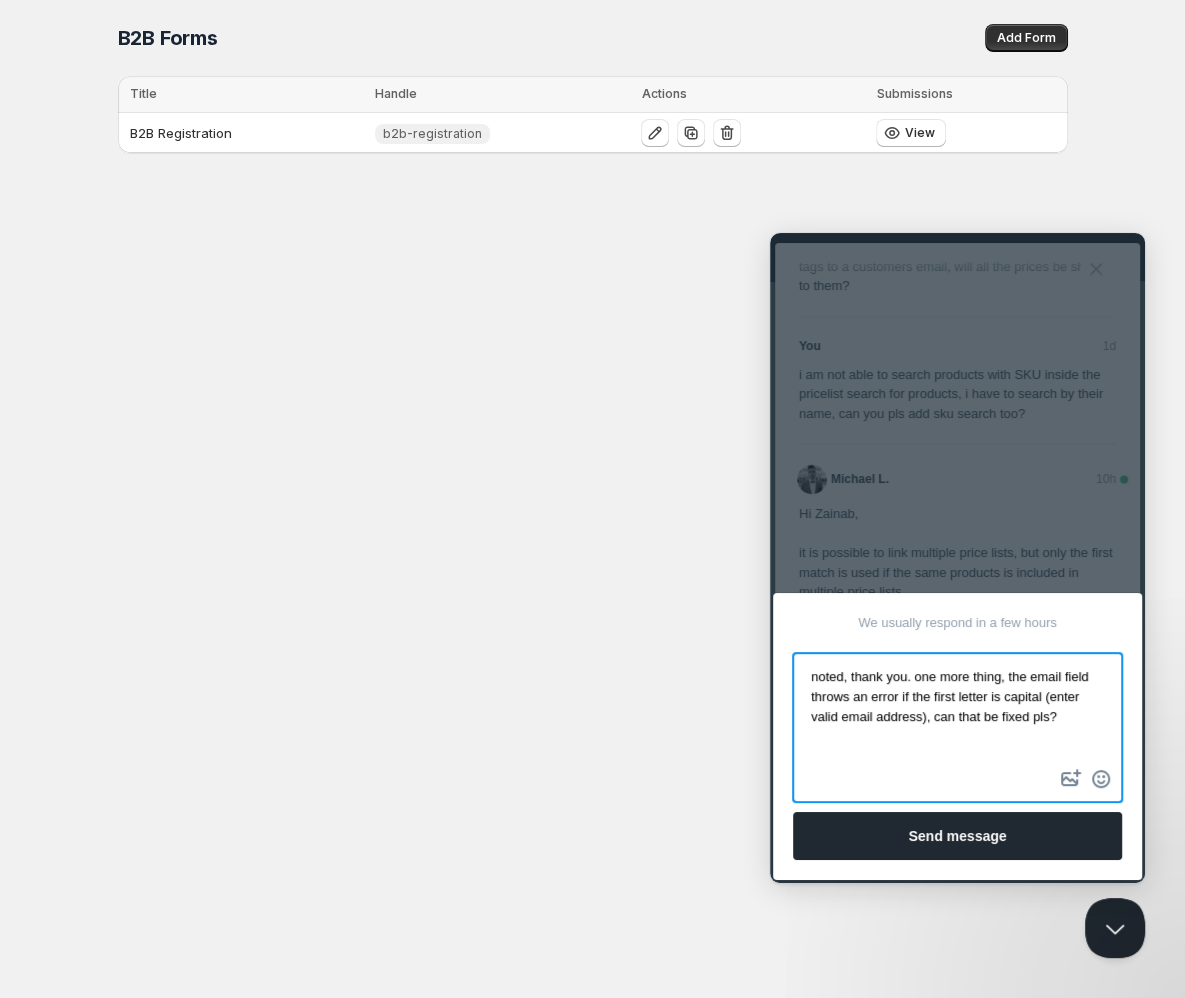 click on "noted, thank you. one more thing, the email field throws an error if the first letter is capital (enter valid email address), can that be fixed pls?" at bounding box center (957, 710) 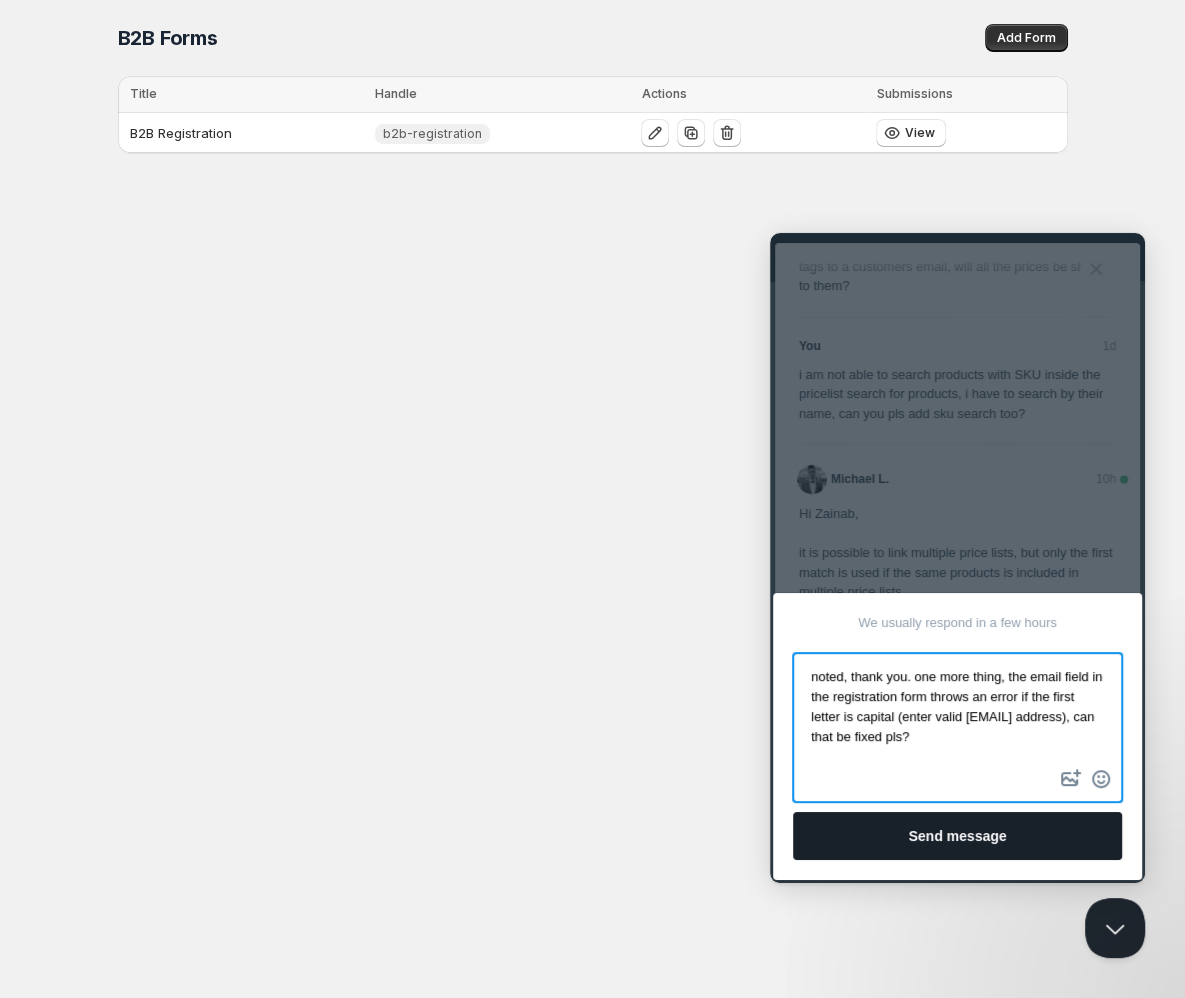 type on "noted, thank you. one more thing, the email field in the registration form throws an error if the first letter is capital (enter valid [EMAIL] address), can that be fixed pls?" 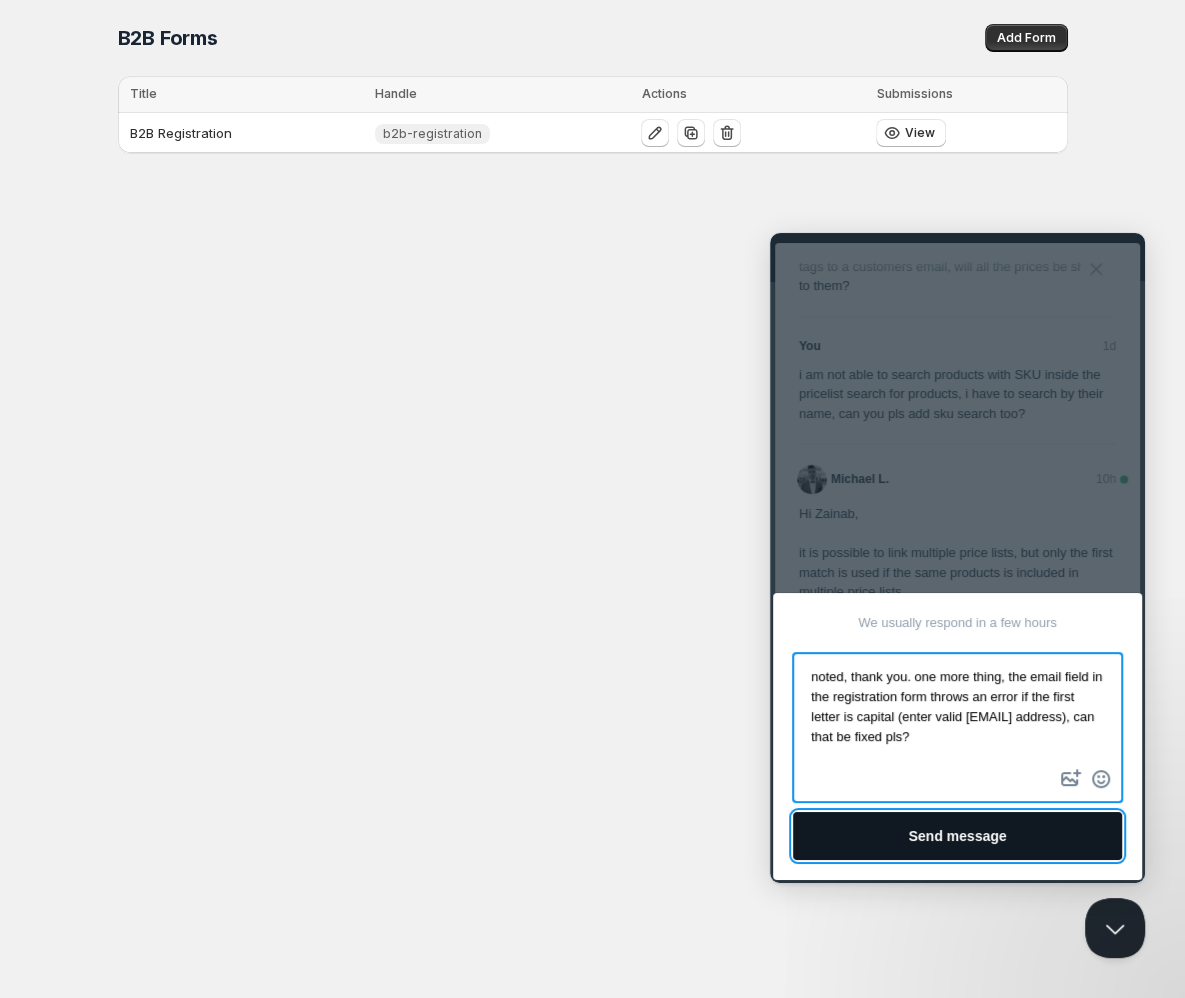 click on "Send message" at bounding box center (957, 836) 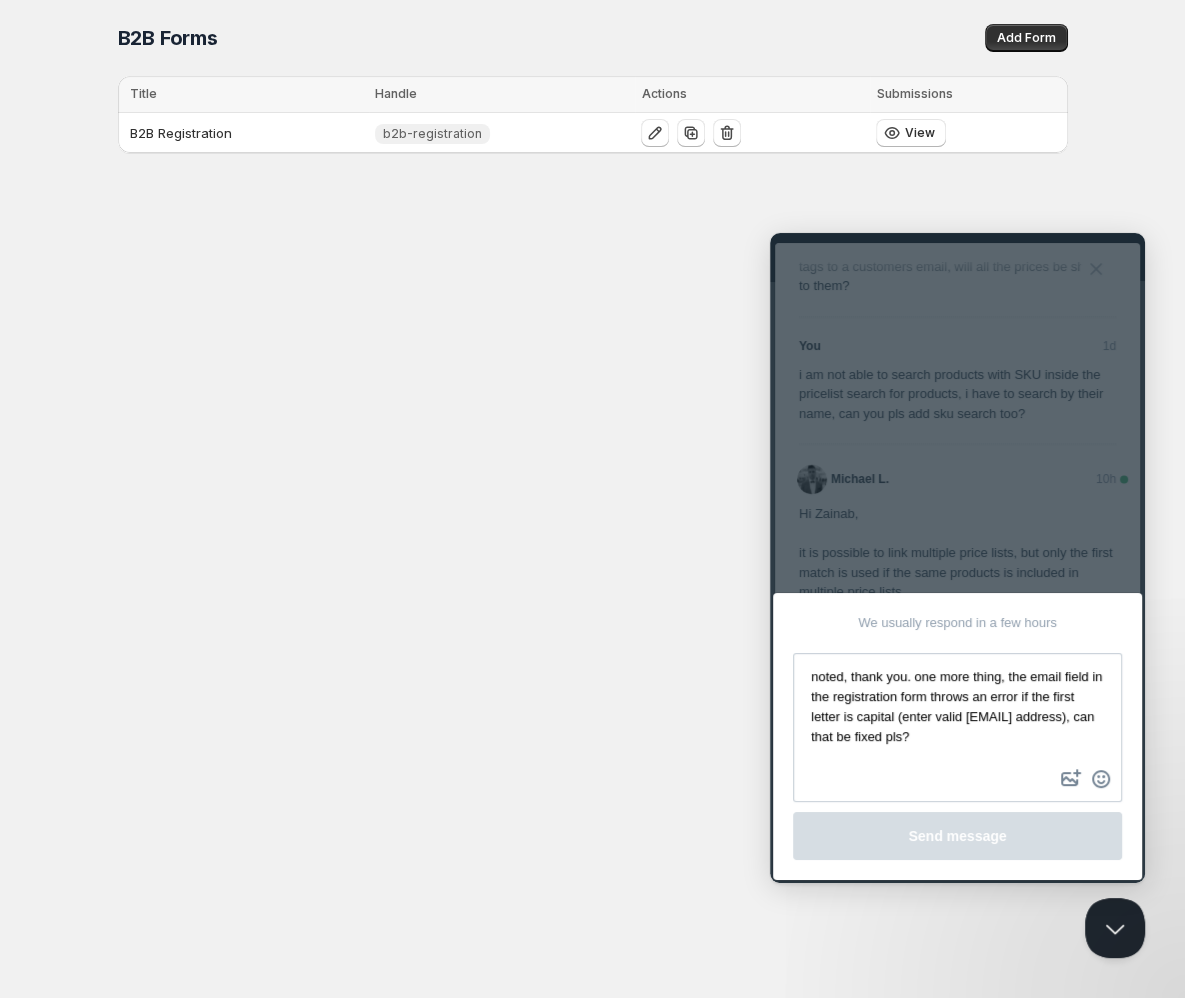 type 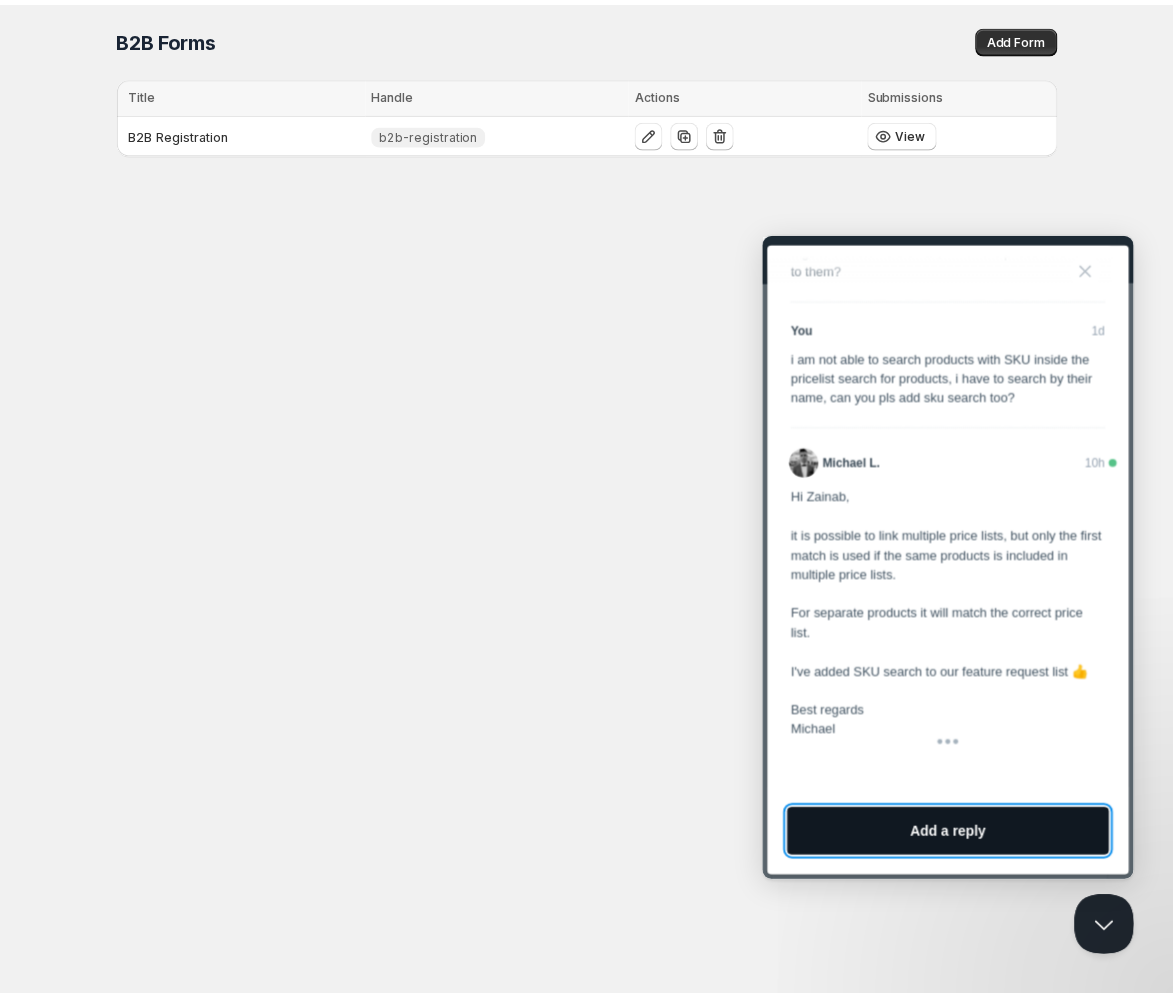 scroll, scrollTop: 2130, scrollLeft: 0, axis: vertical 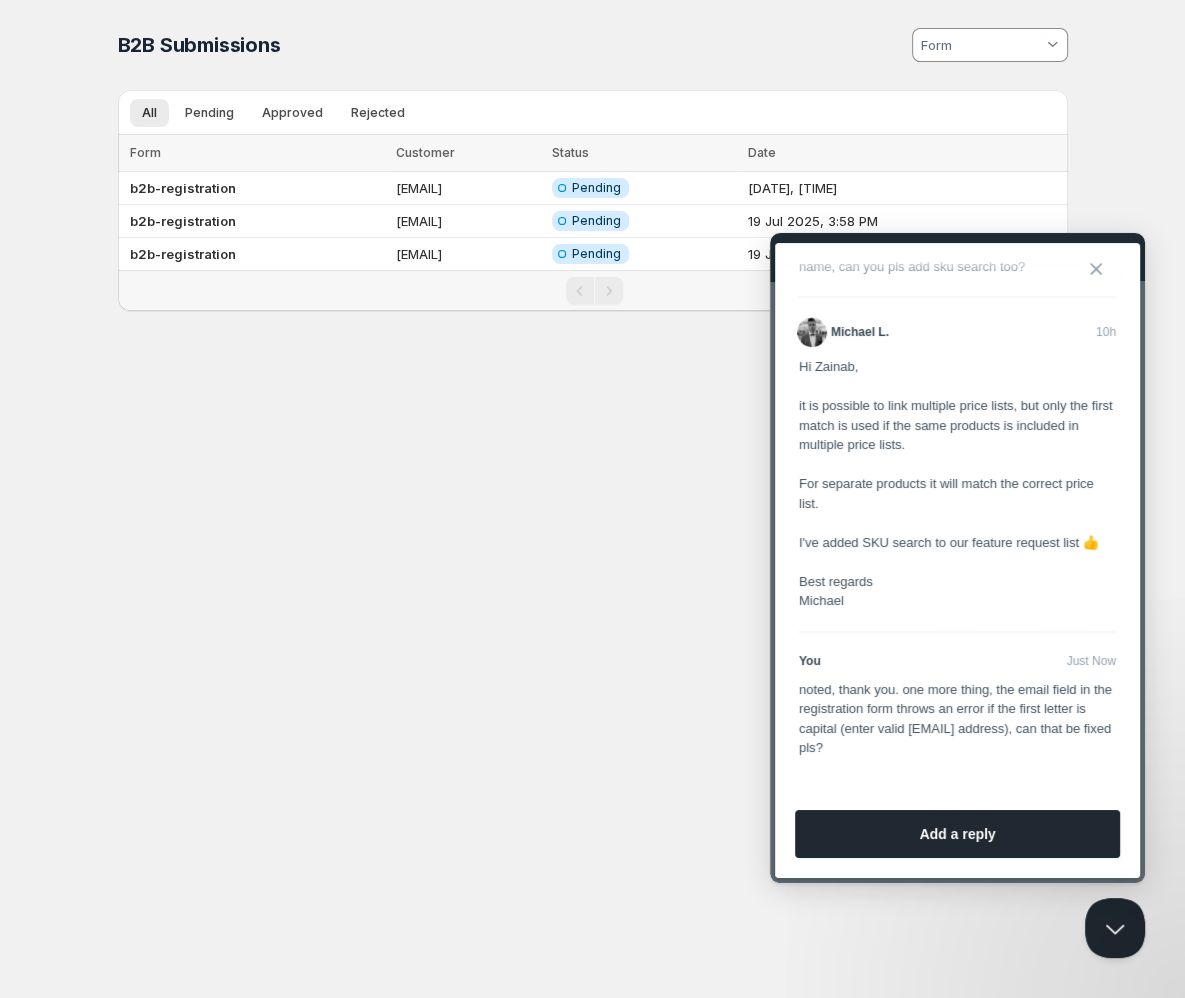 click on "Close" at bounding box center [1096, 269] 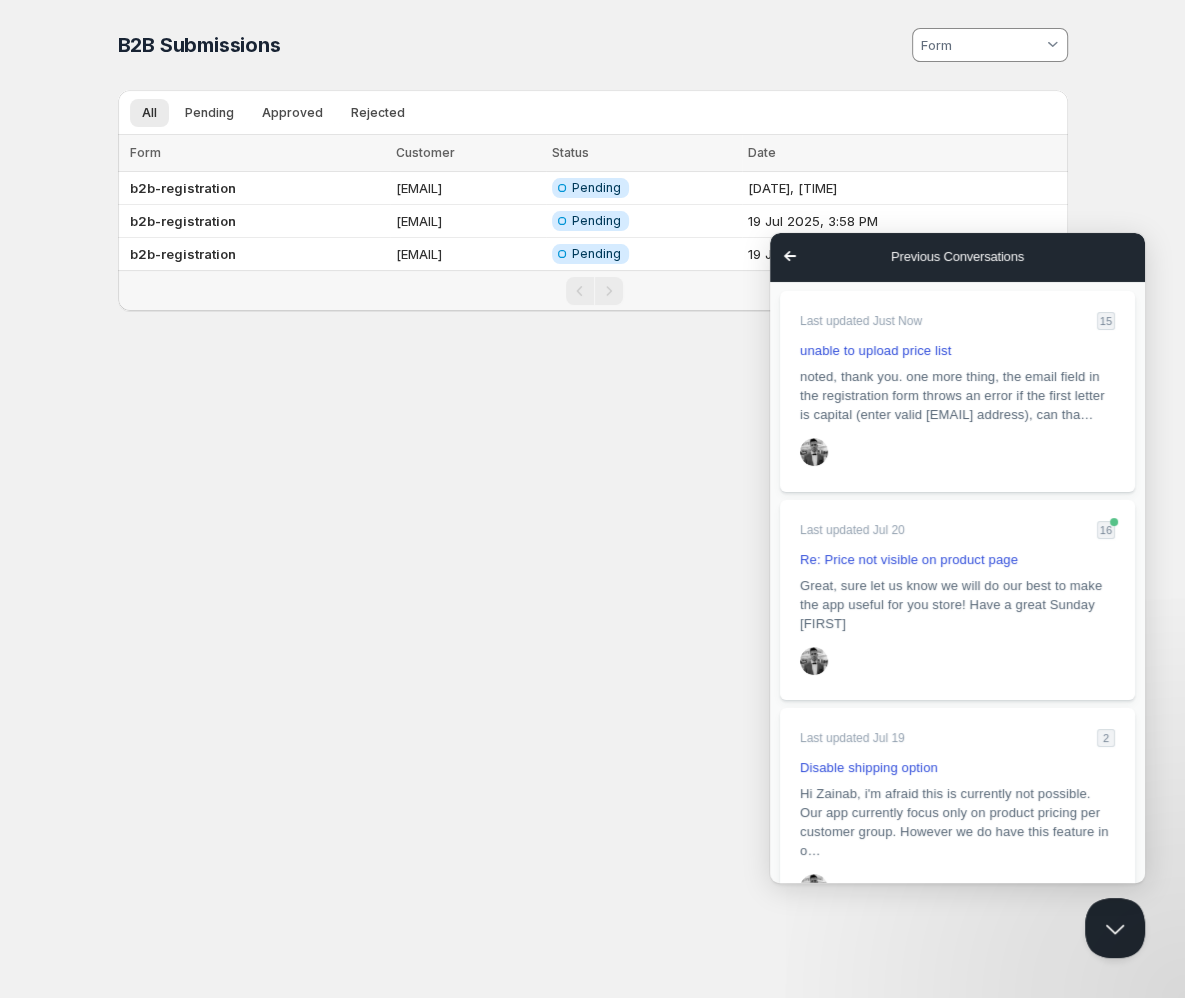 click on "Go back" at bounding box center (790, 256) 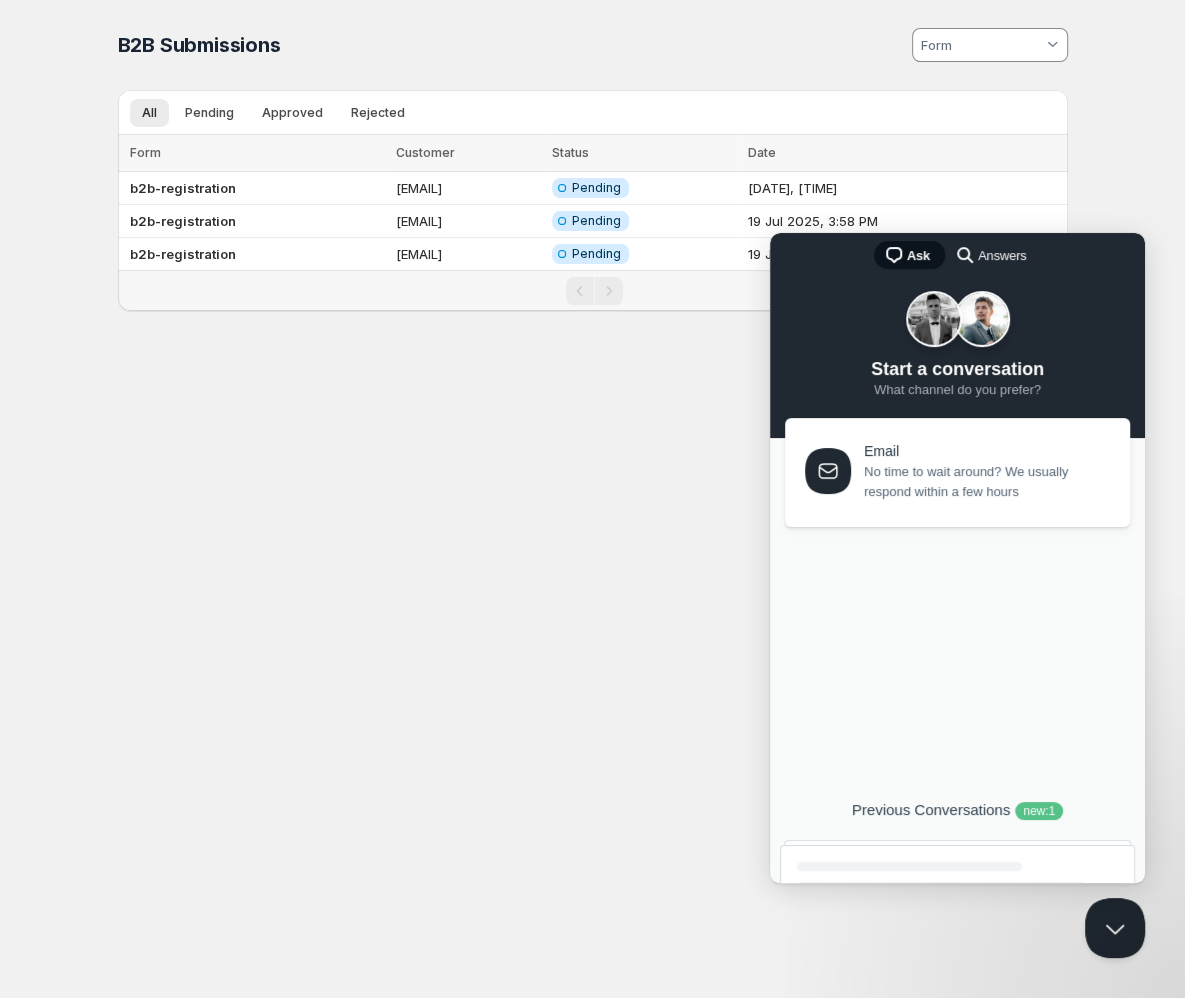 click on "Home Pricing Price lists Forms Submissions Settings Features Plans B2B Submissions. This page is ready B2B Submissions All Pending Approved Rejected More views All Pending Approved Rejected More views Loading submissions… Loading submissions… Form Customer Status Date Select all 3 submissions 0 selected Form Customer Status Date b2b-registration [EMAIL] Info Incomplete Pending [DATE], [TIME] b2b-registration [EMAIL] Info Incomplete Pending [DATE], [TIME] b2b-registration [EMAIL] Info Incomplete Pending [DATE], [TIME] Keep existing Update email Your current contact email is   [EMAIL]    Would you like to receive support communications and updates to      ?" at bounding box center [592, 499] 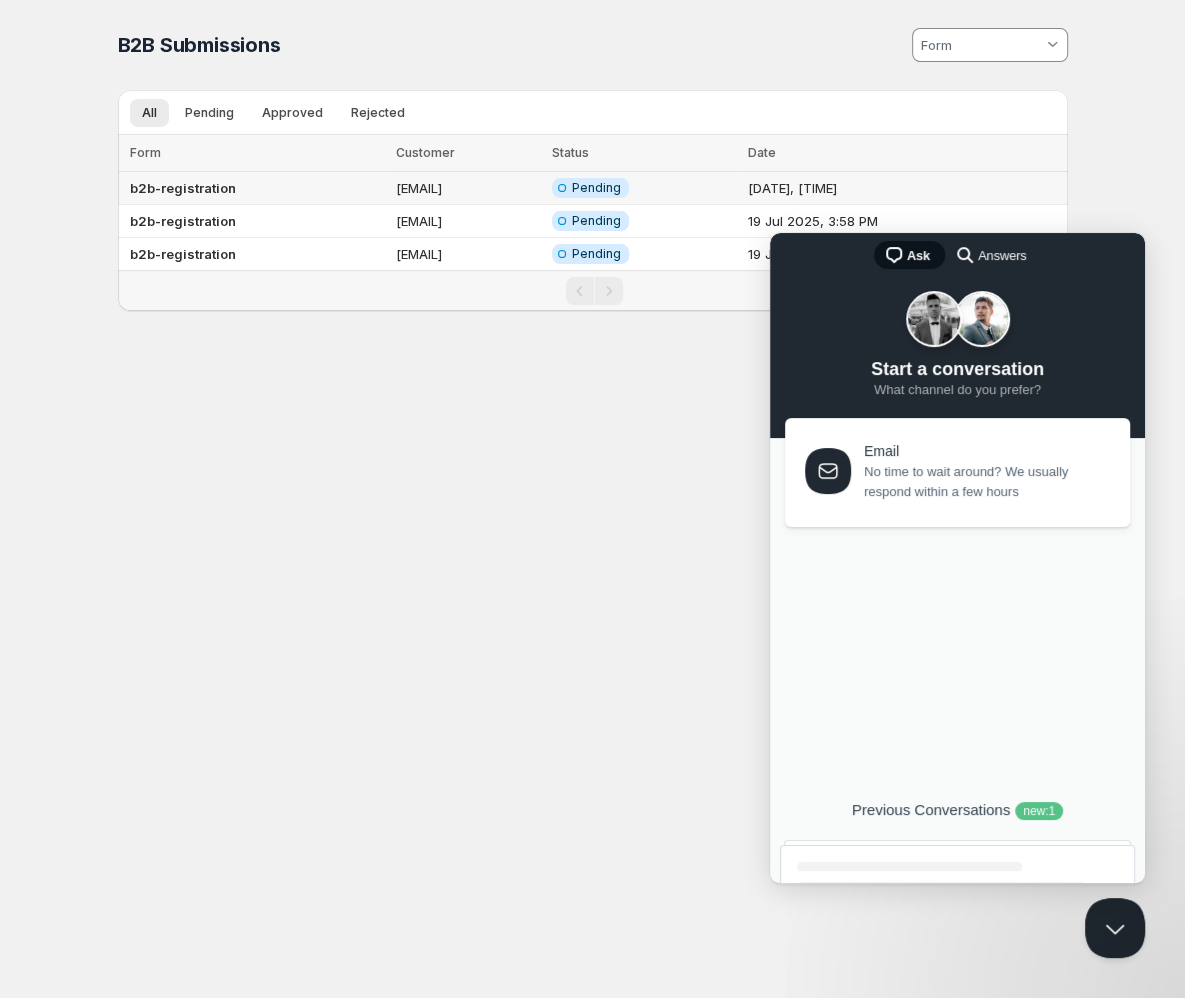 click on "[EMAIL]" at bounding box center (468, 188) 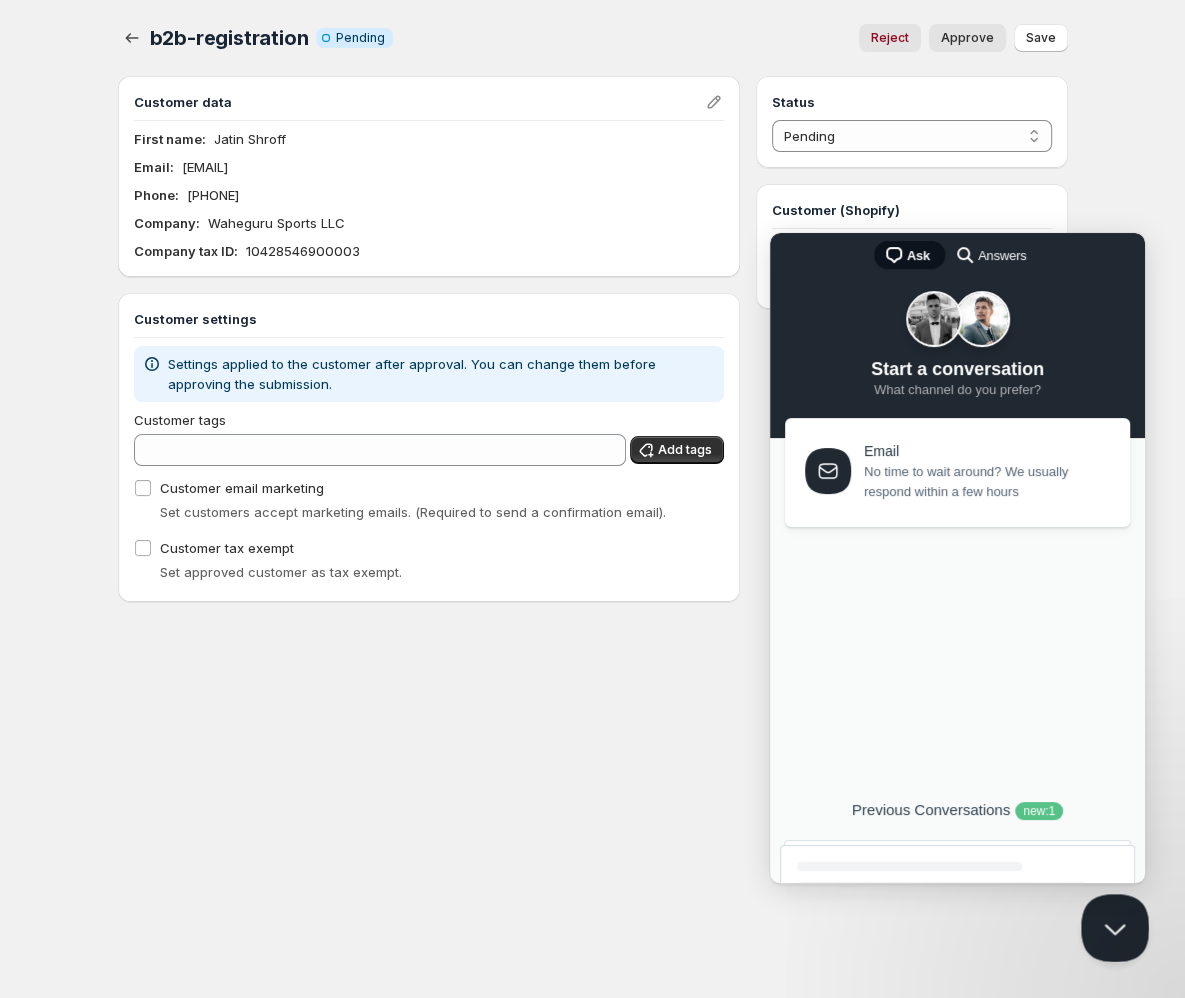 click at bounding box center (1111, 924) 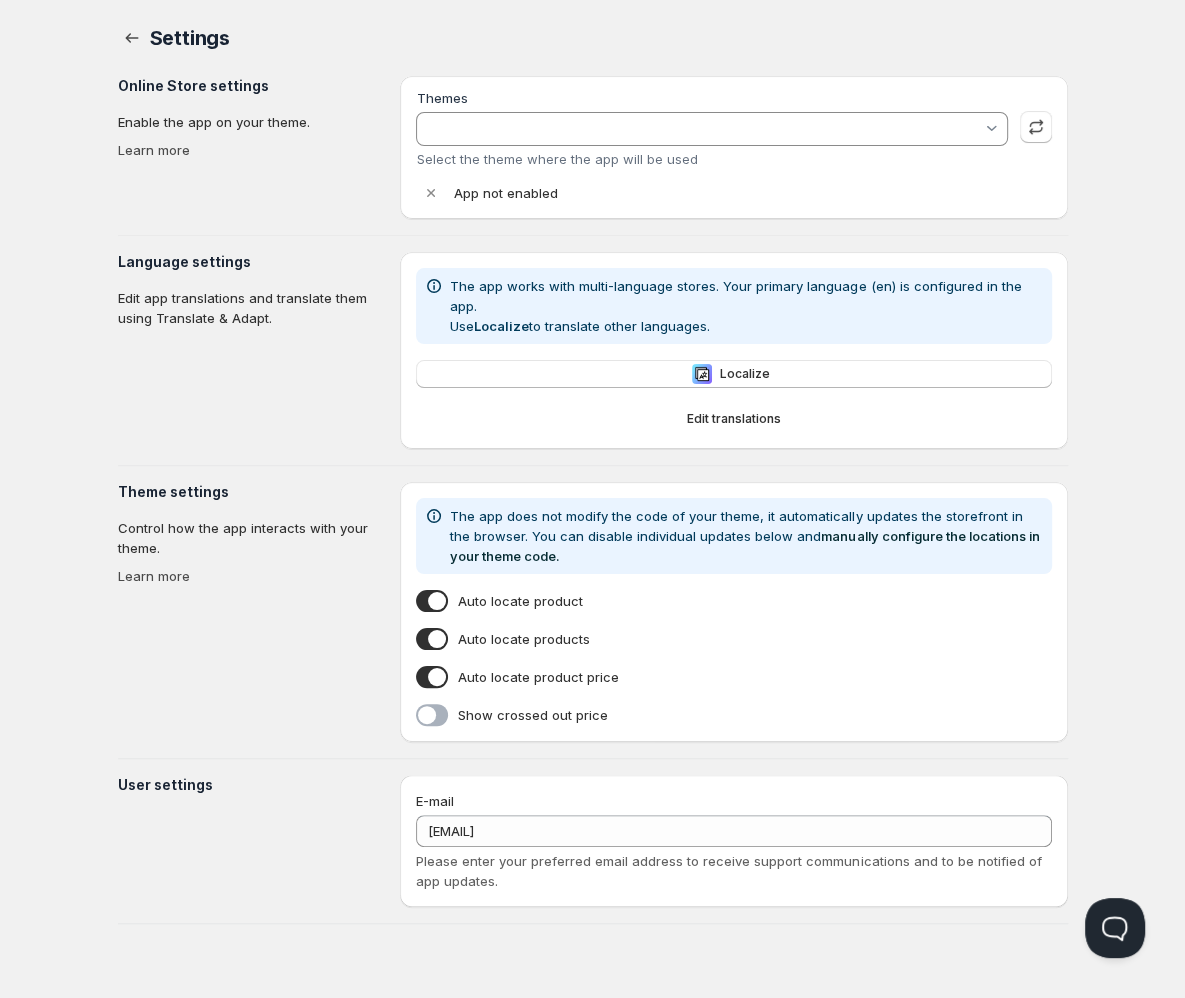 type on "Empire" 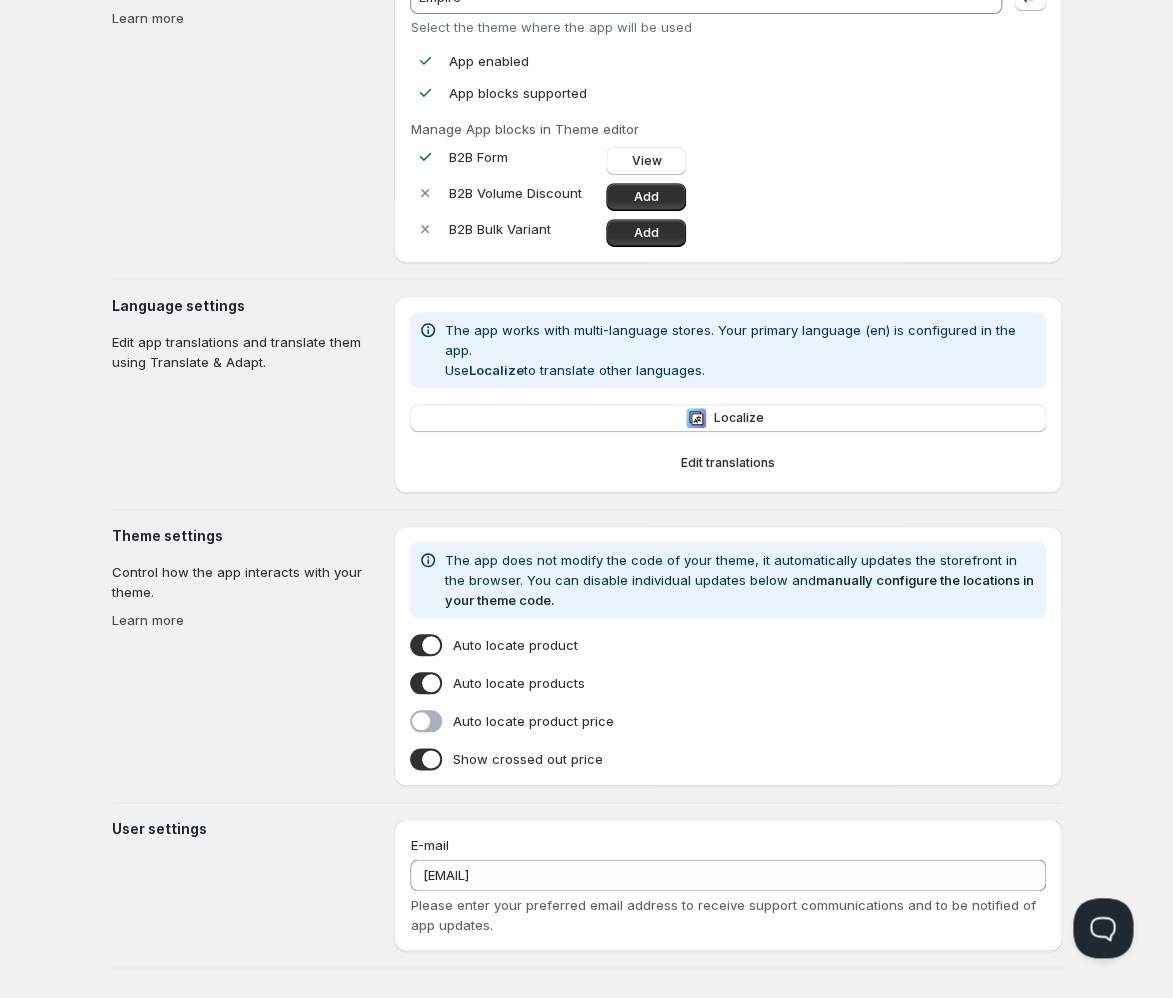scroll, scrollTop: 0, scrollLeft: 0, axis: both 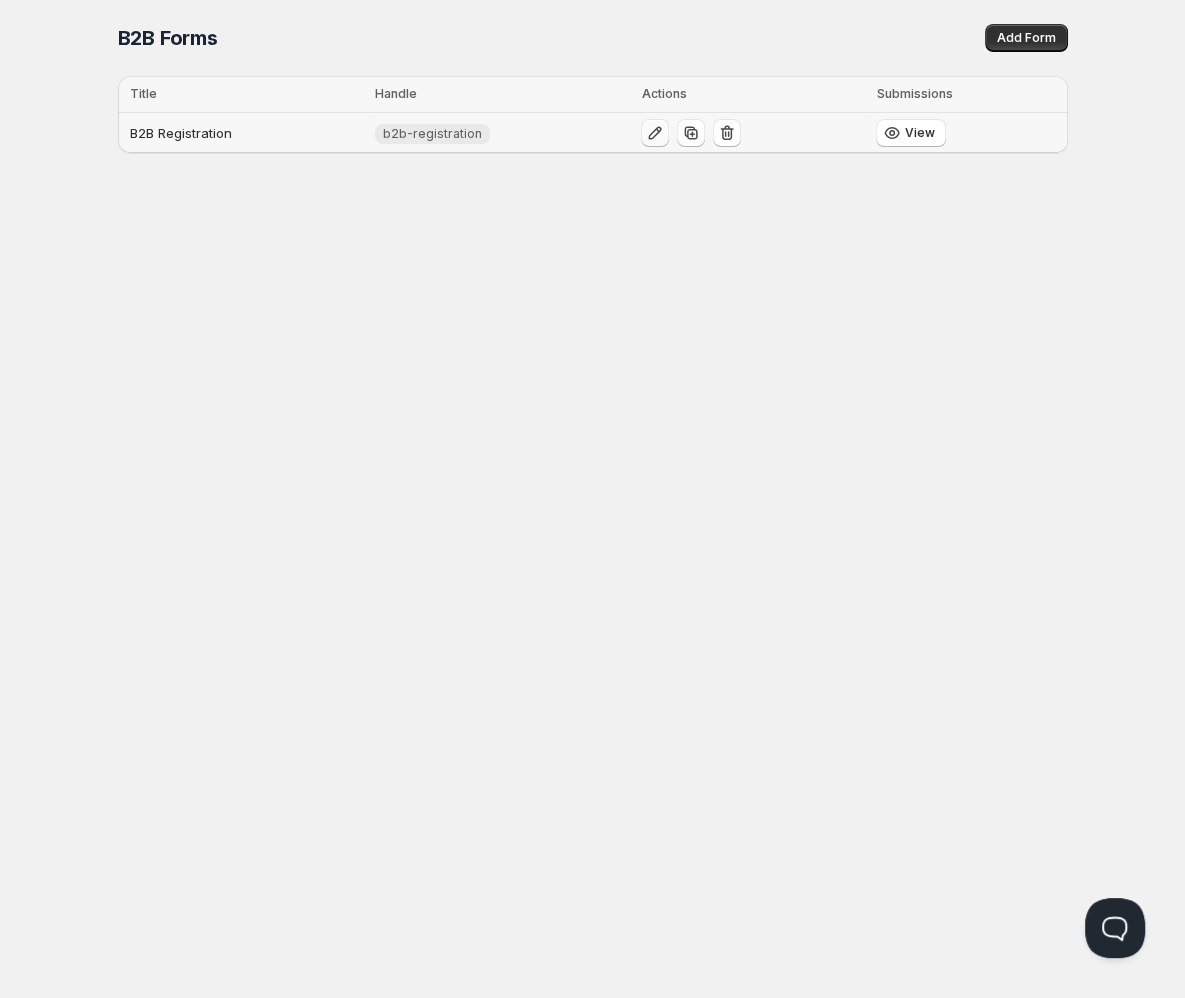 click 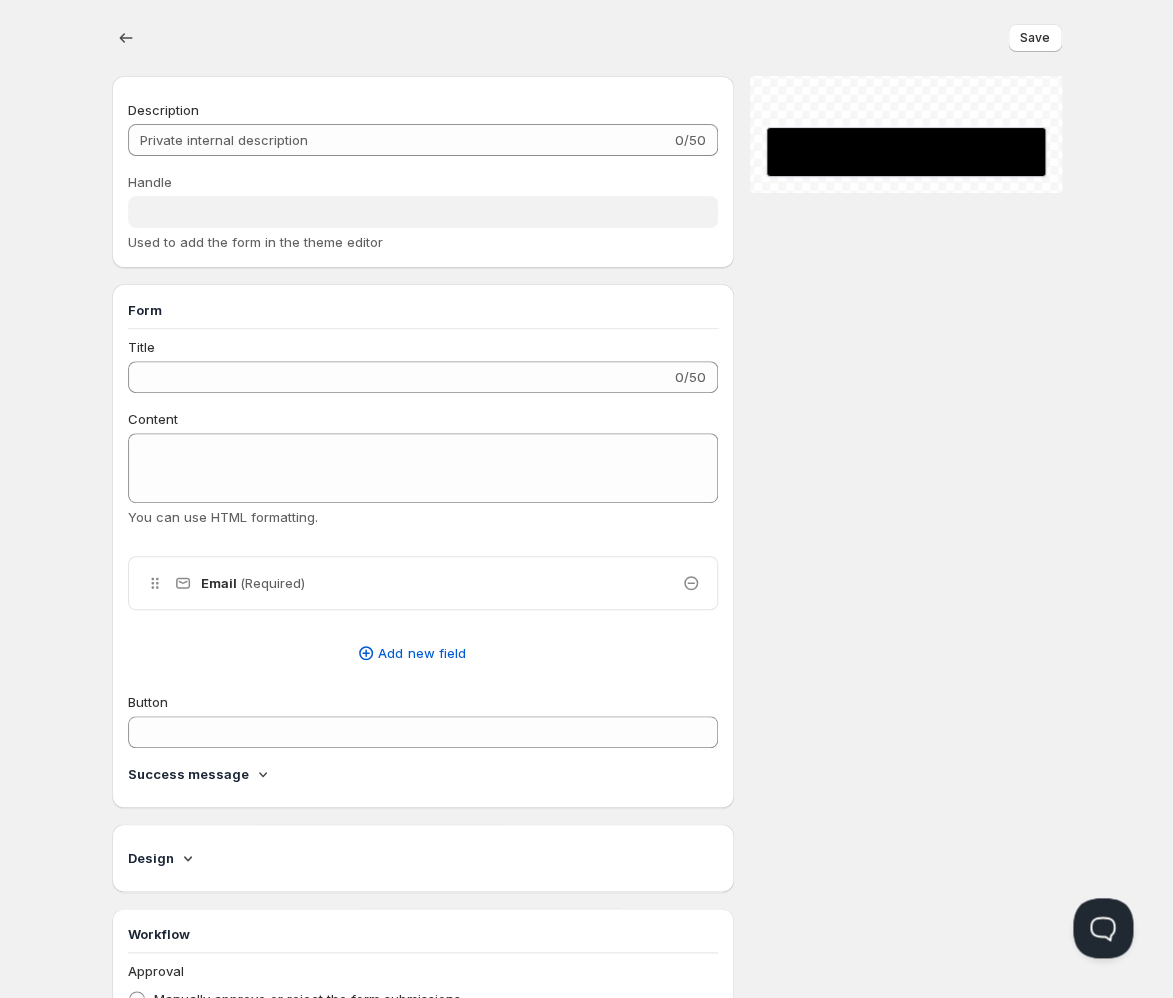 type on "B2B Registration" 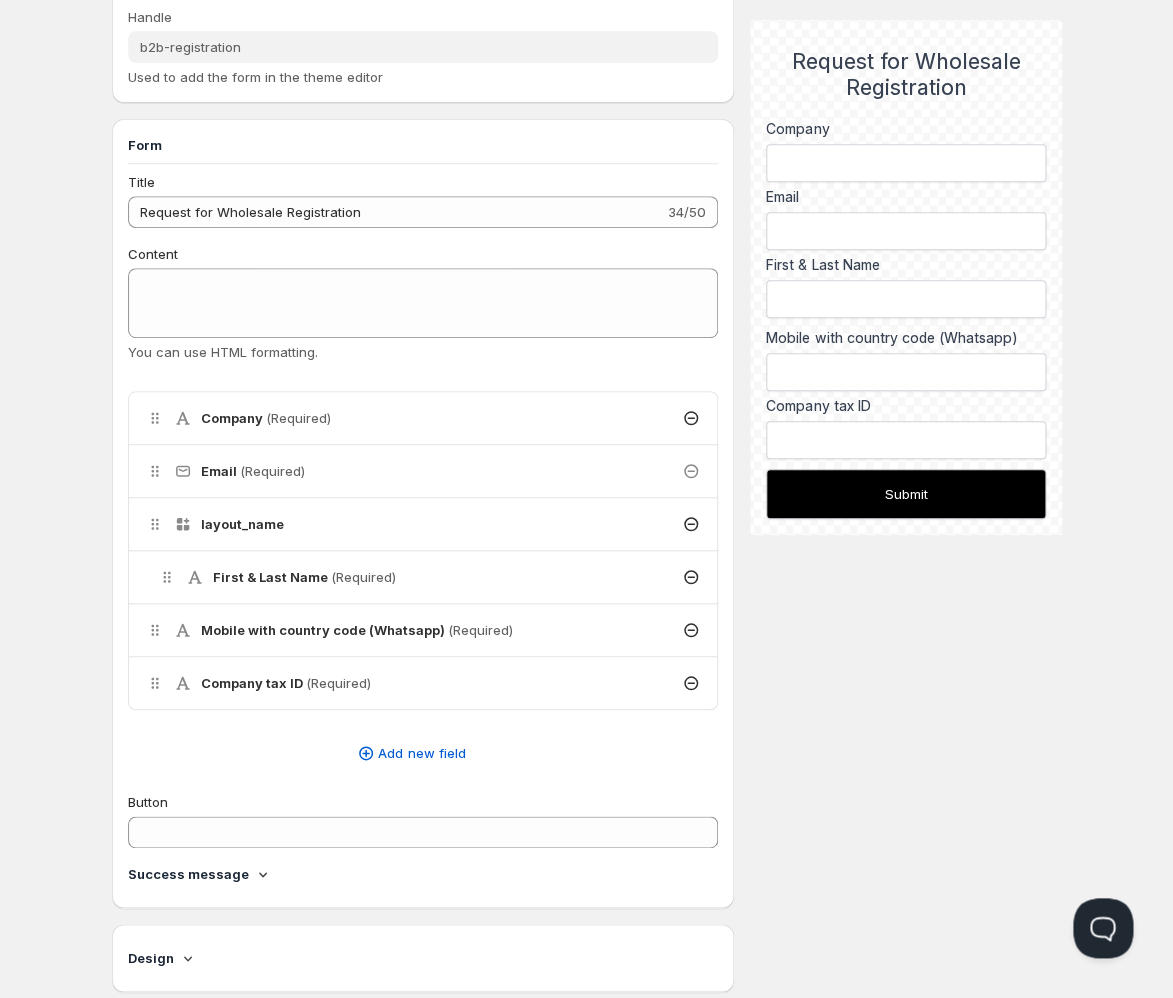 scroll, scrollTop: 688, scrollLeft: 0, axis: vertical 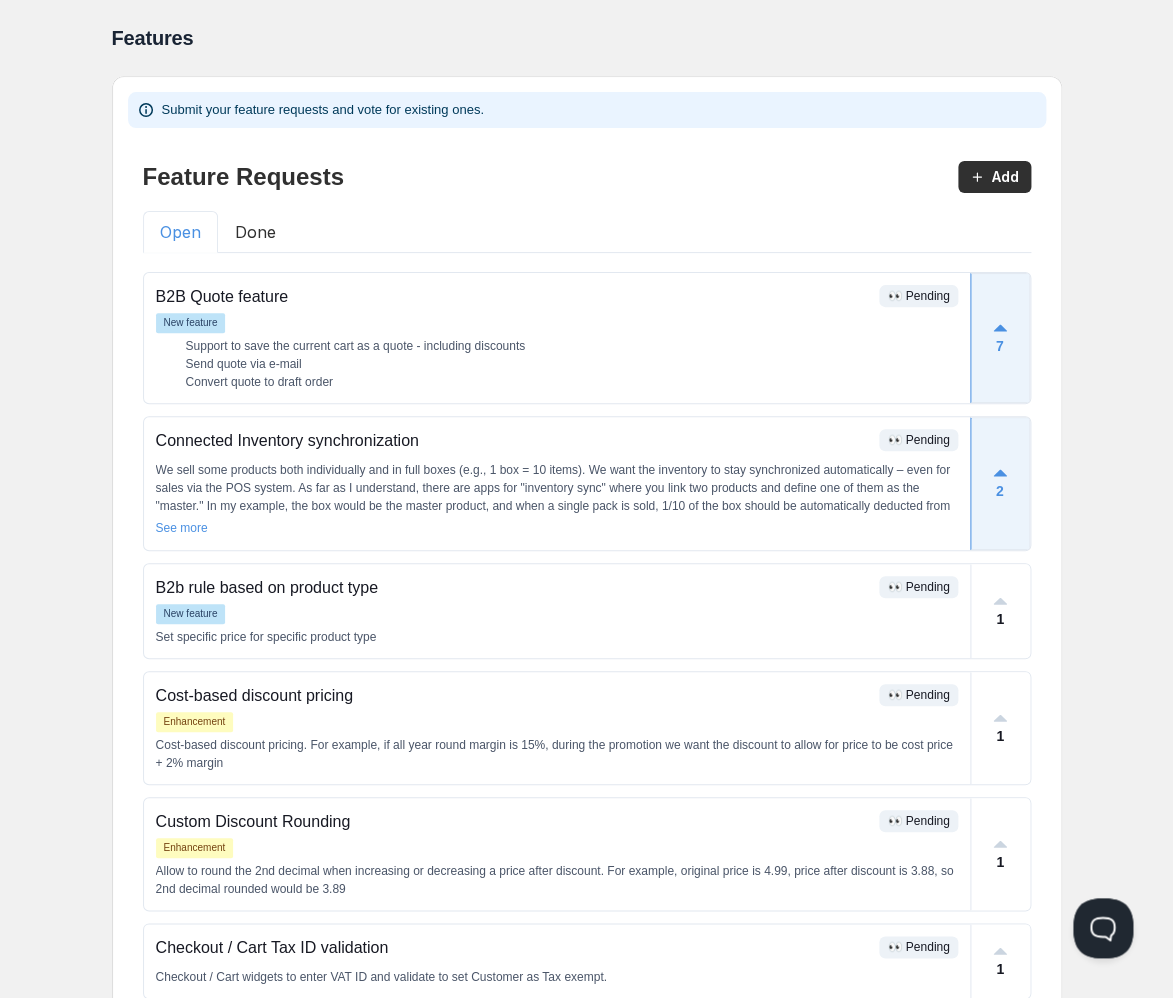 click on "Done" at bounding box center (255, 232) 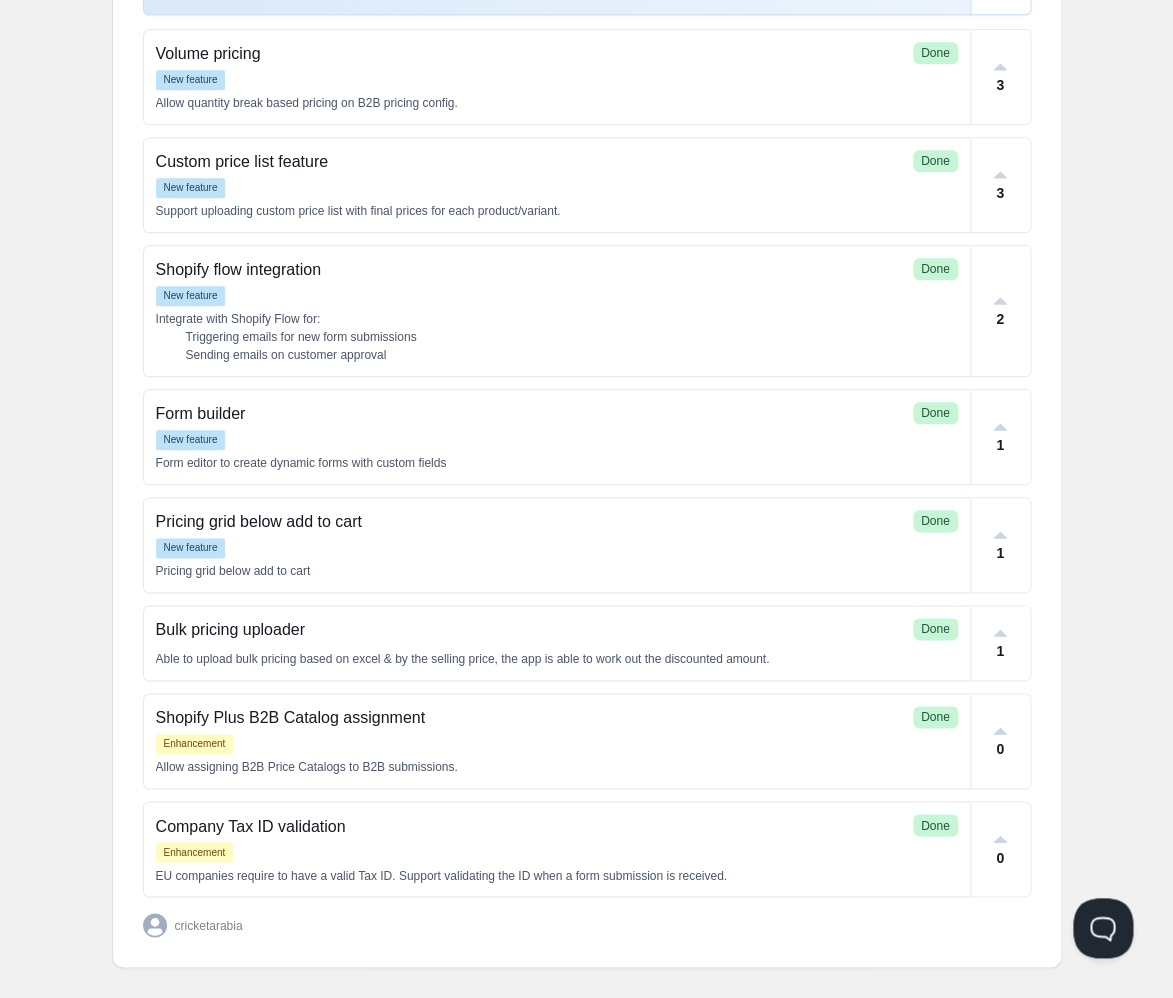 scroll, scrollTop: 372, scrollLeft: 0, axis: vertical 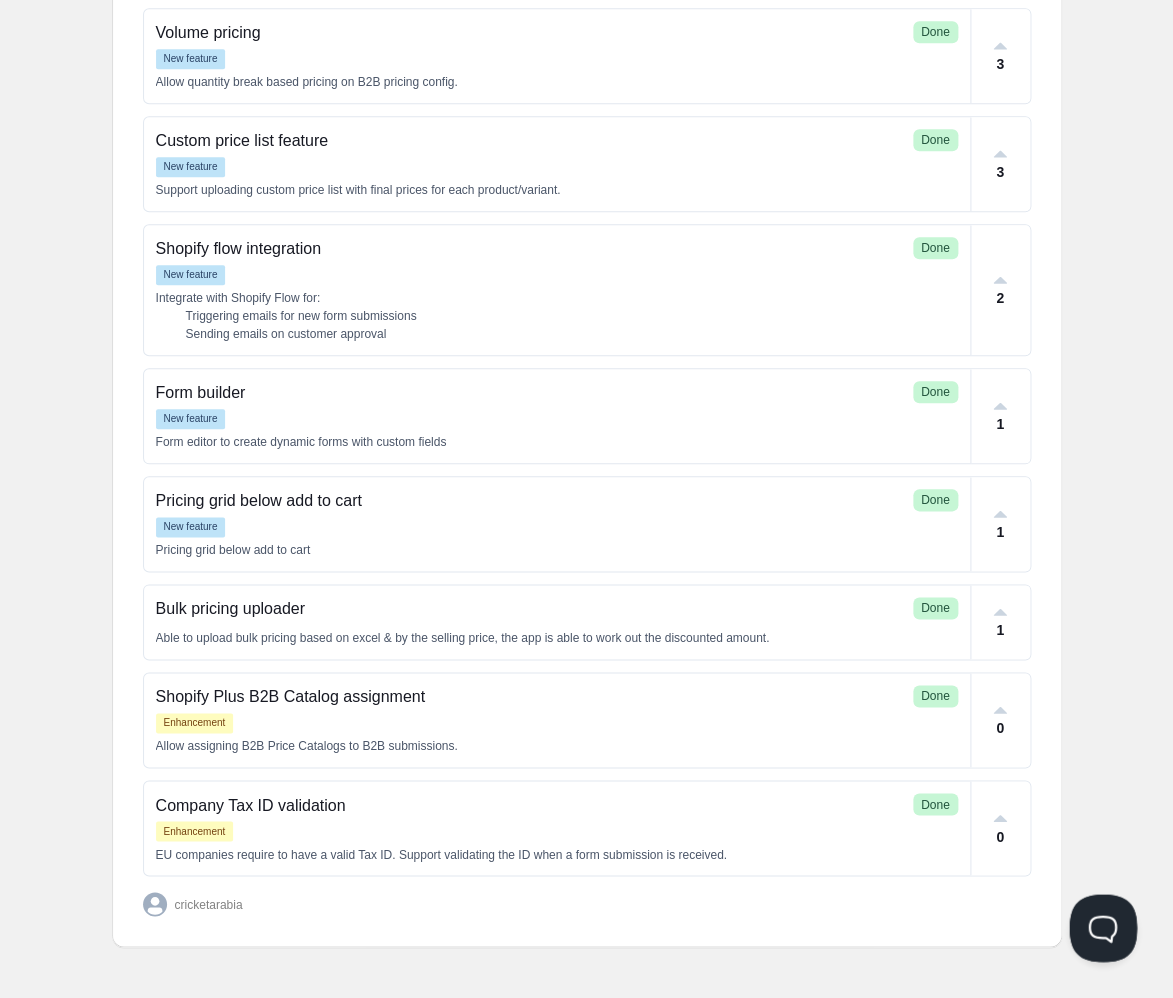click at bounding box center (1099, 924) 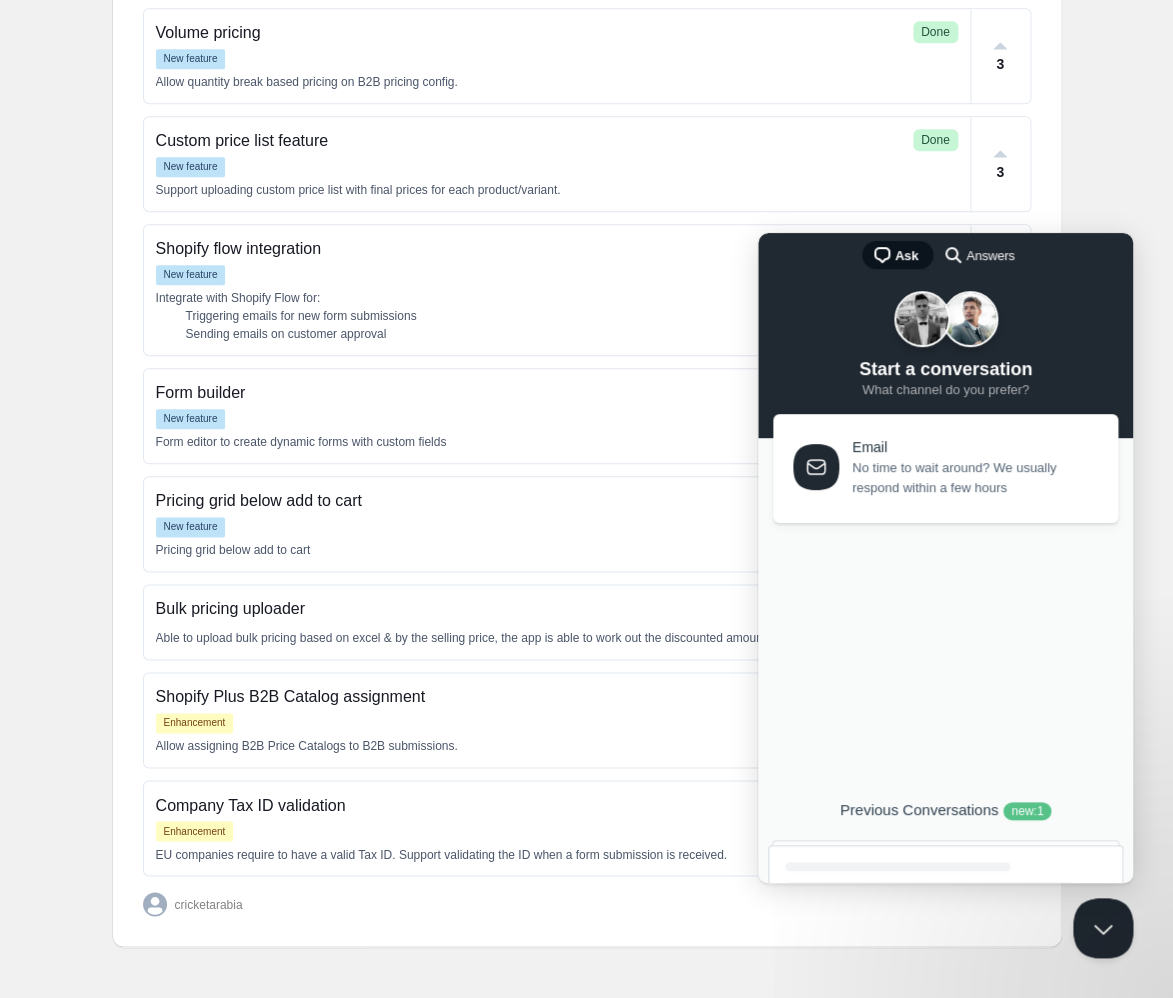 click on "No time to wait around? We usually respond within a few hours" at bounding box center [973, 478] 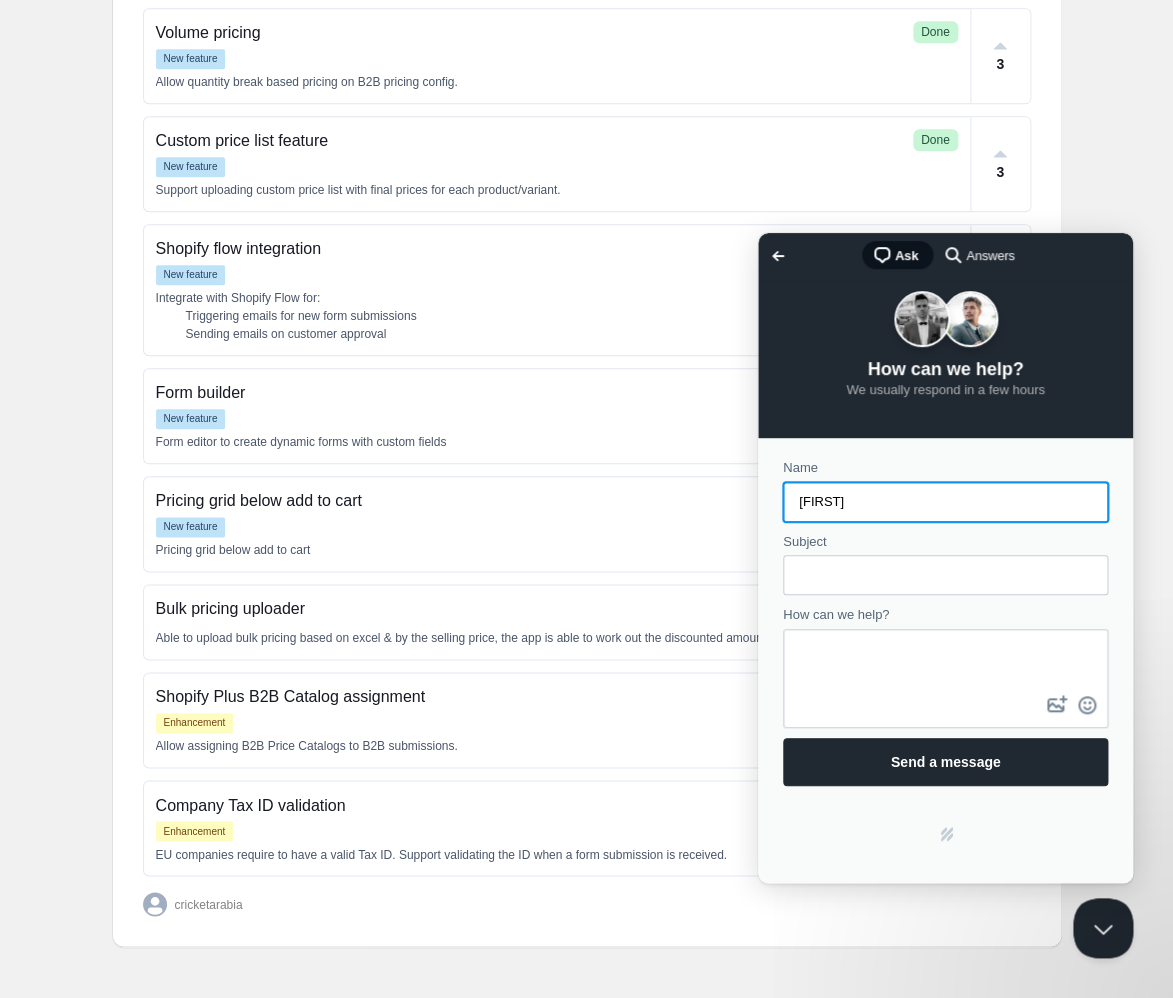 click on "Subject" at bounding box center (945, 575) 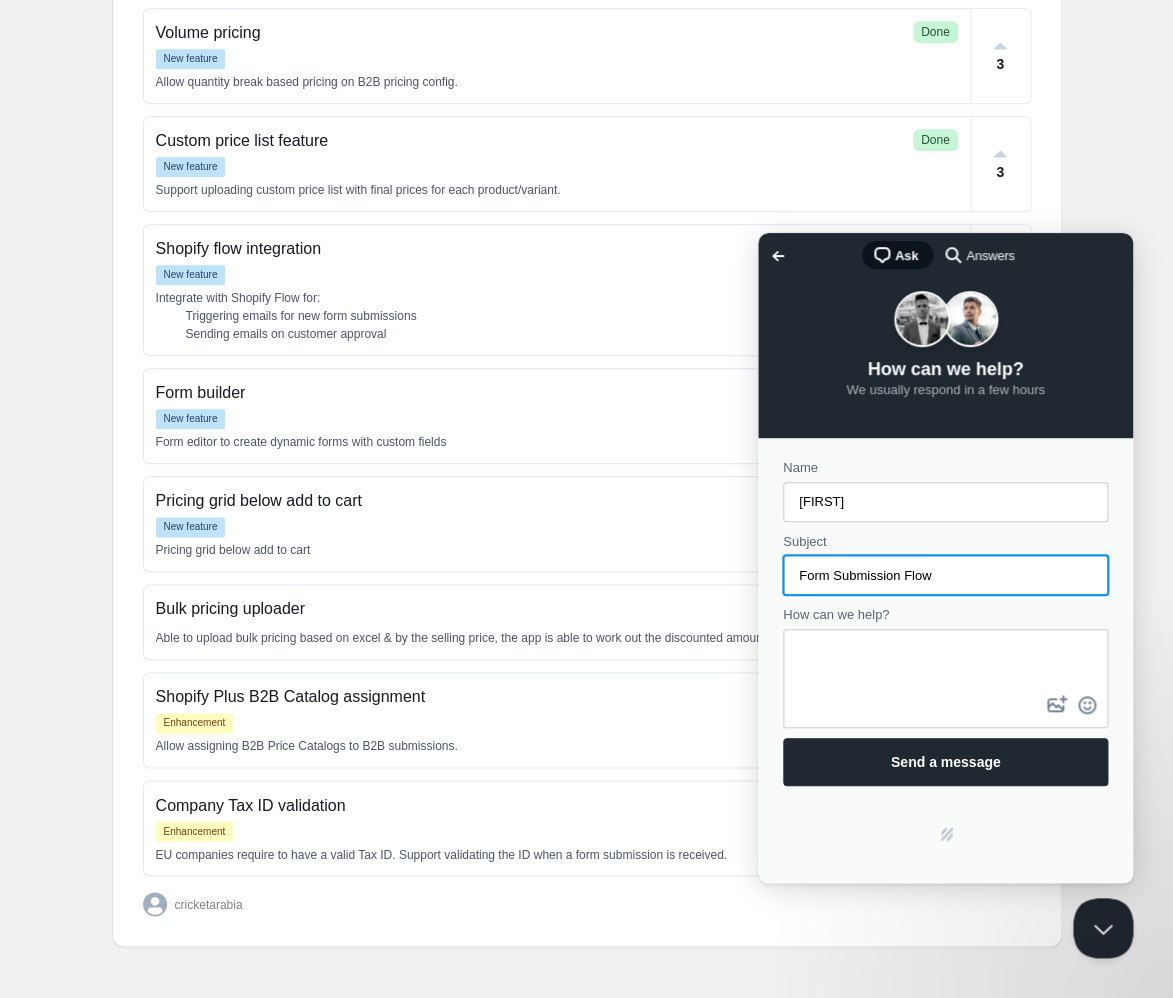 type on "Form Submission Flow" 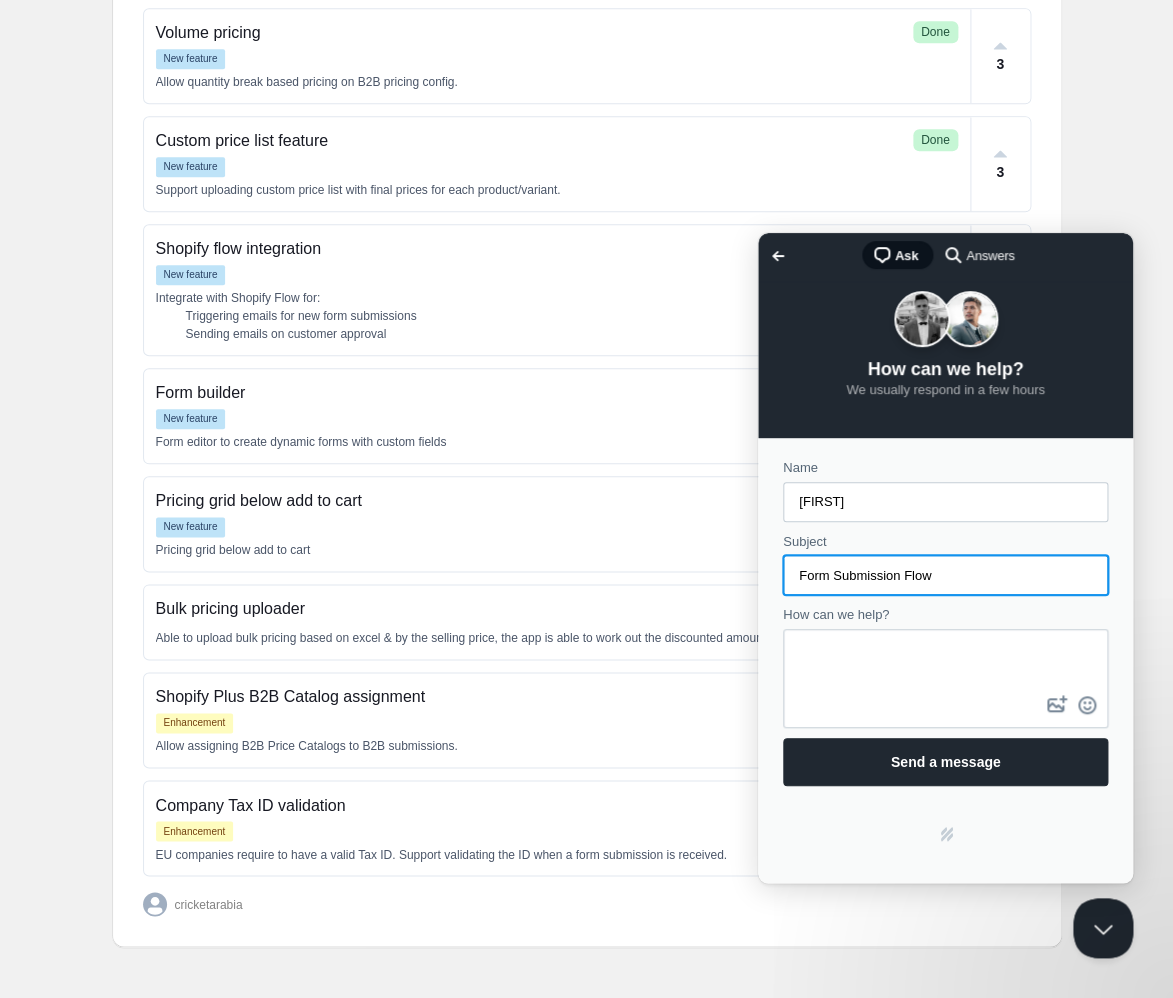 click on "How can we help?" at bounding box center [945, 661] 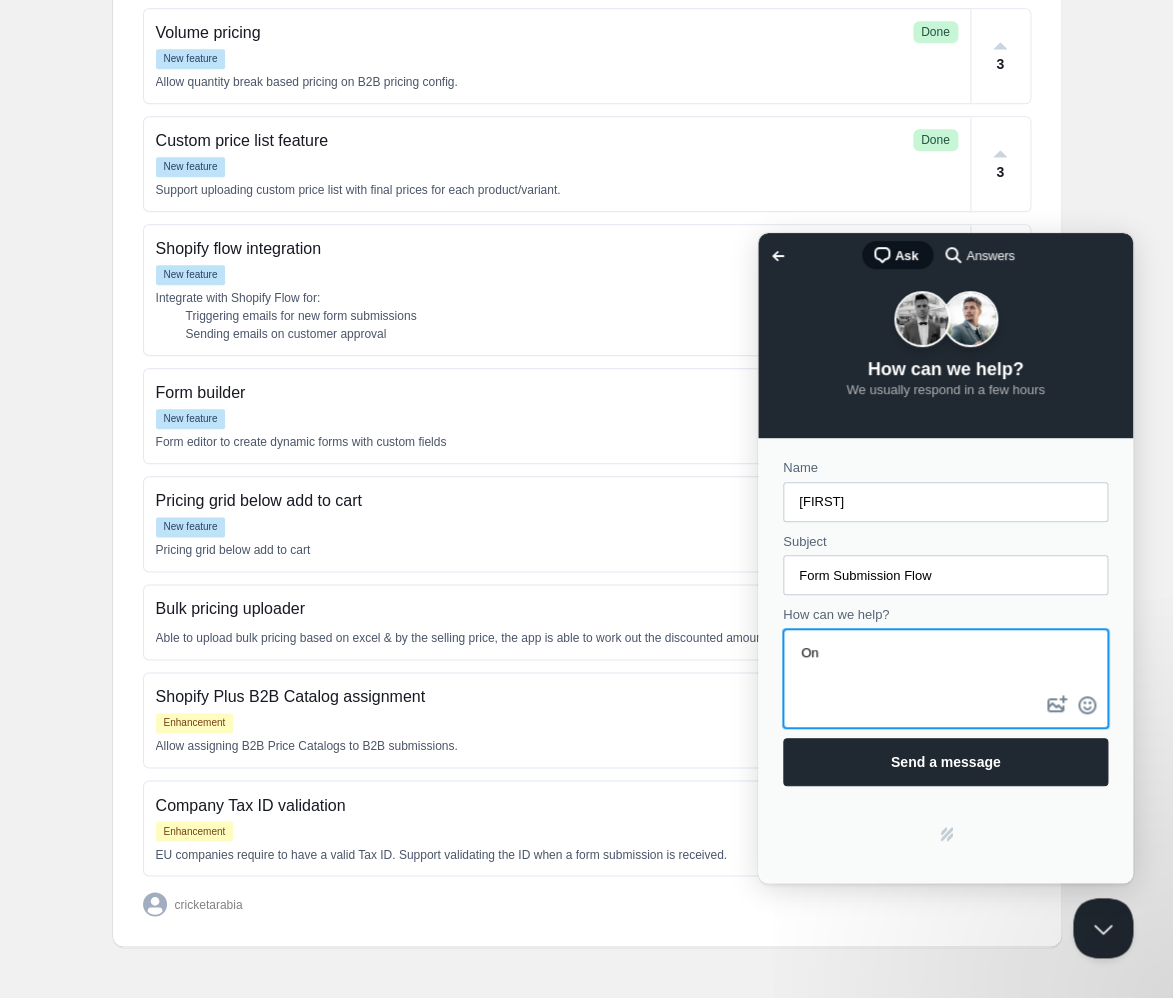 type on "On" 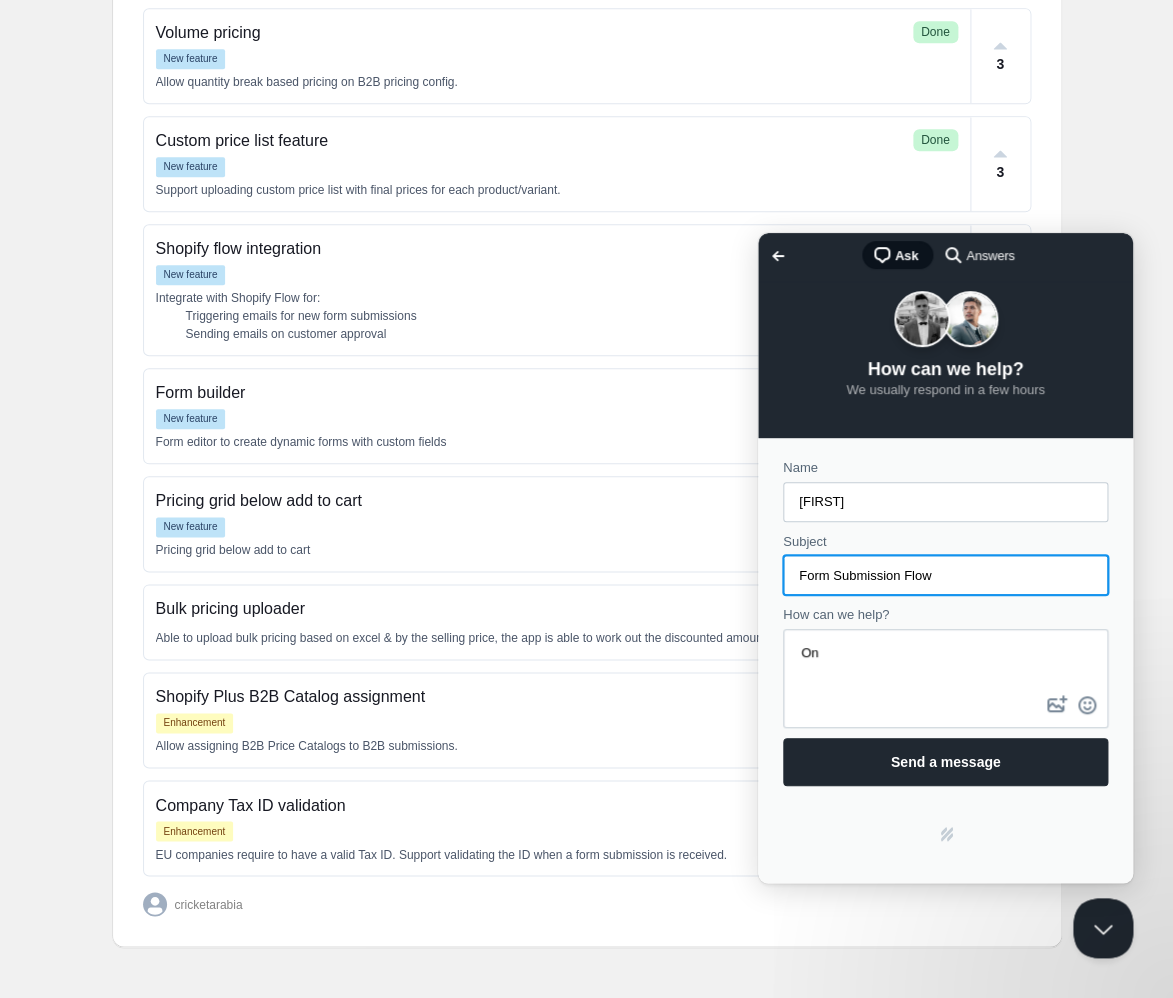click on "Form Submission Flow" at bounding box center (945, 575) 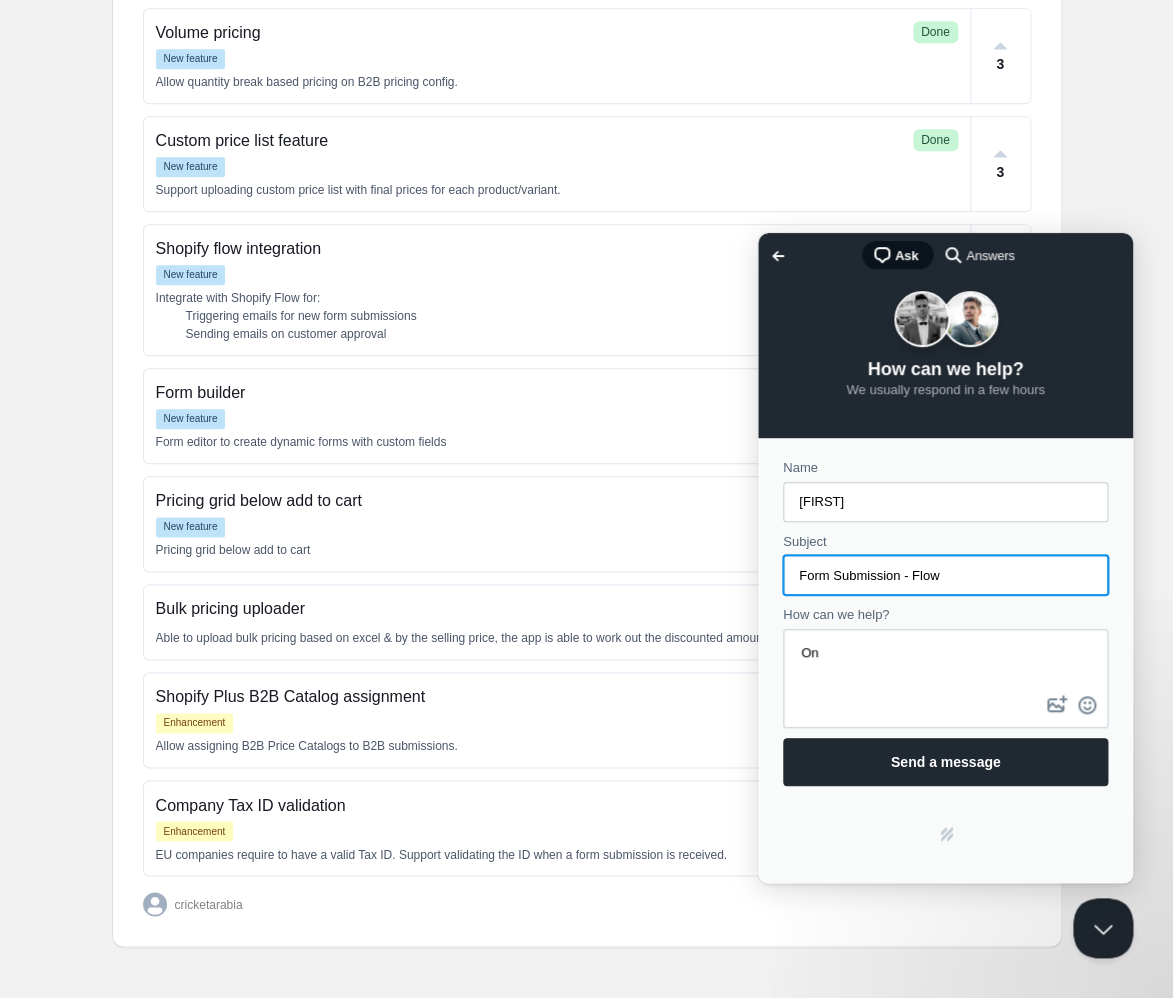 click on "Form Submission - Flow" at bounding box center [945, 575] 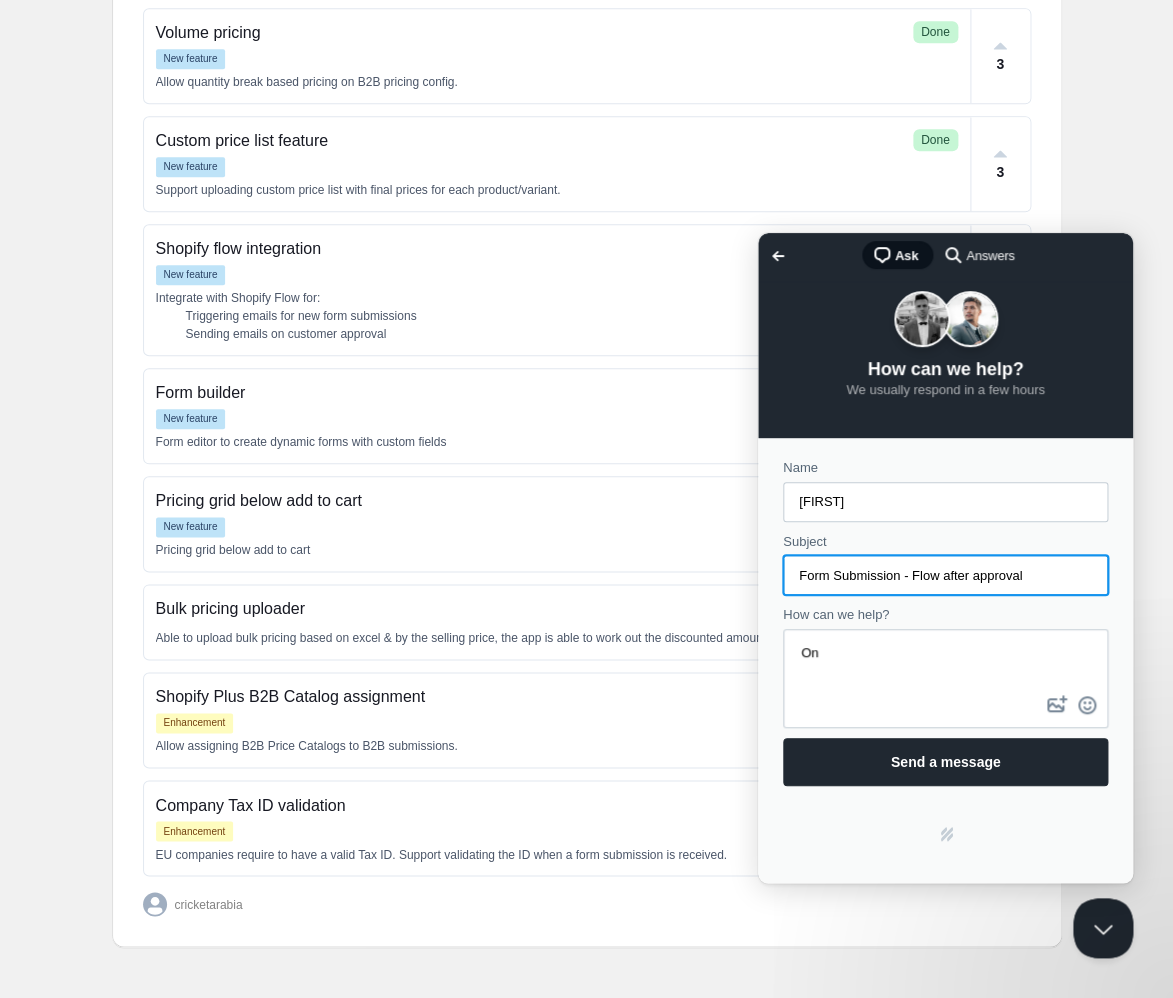 click on "Form Submission - Flow after approval" at bounding box center [945, 575] 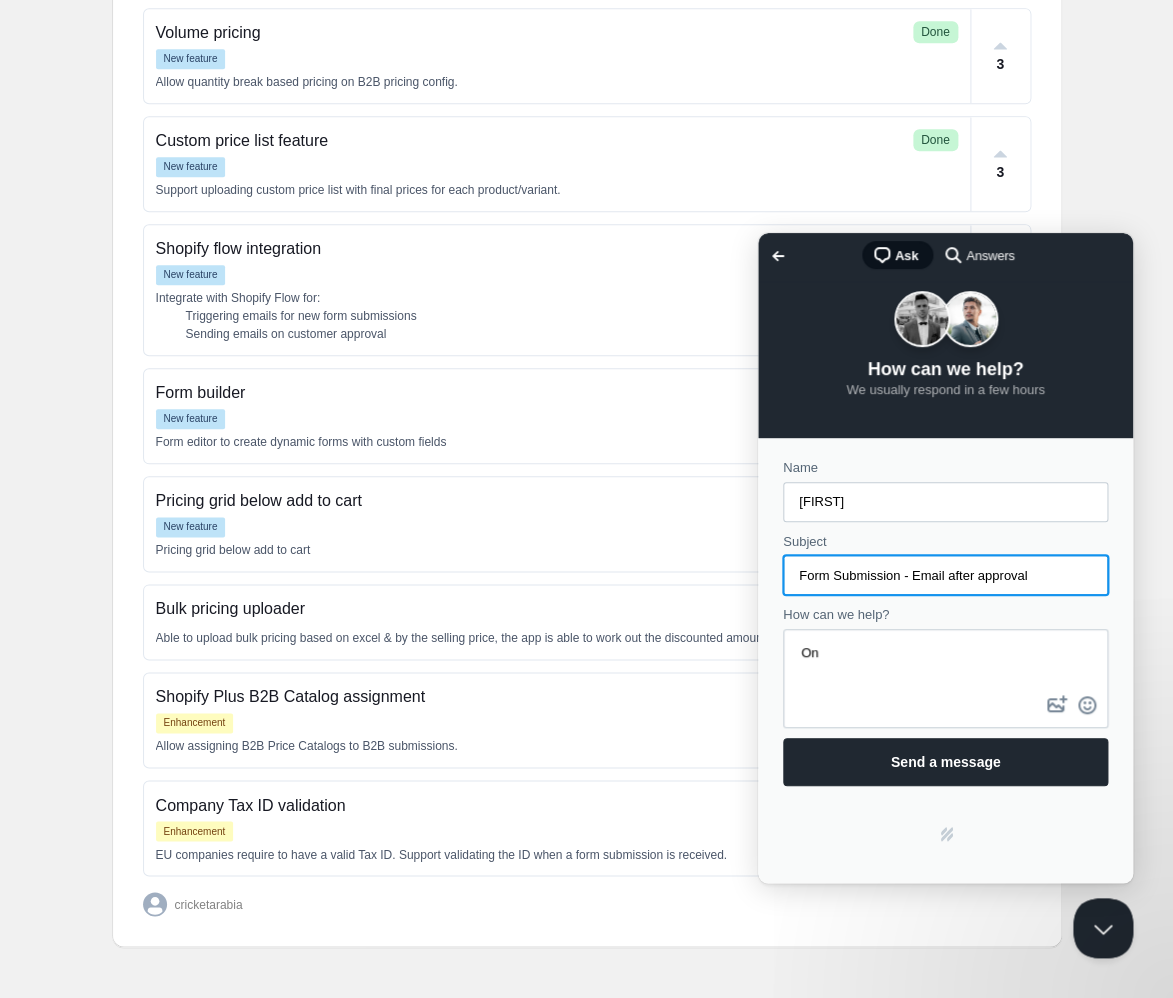 type on "Form Submission - Email after approval" 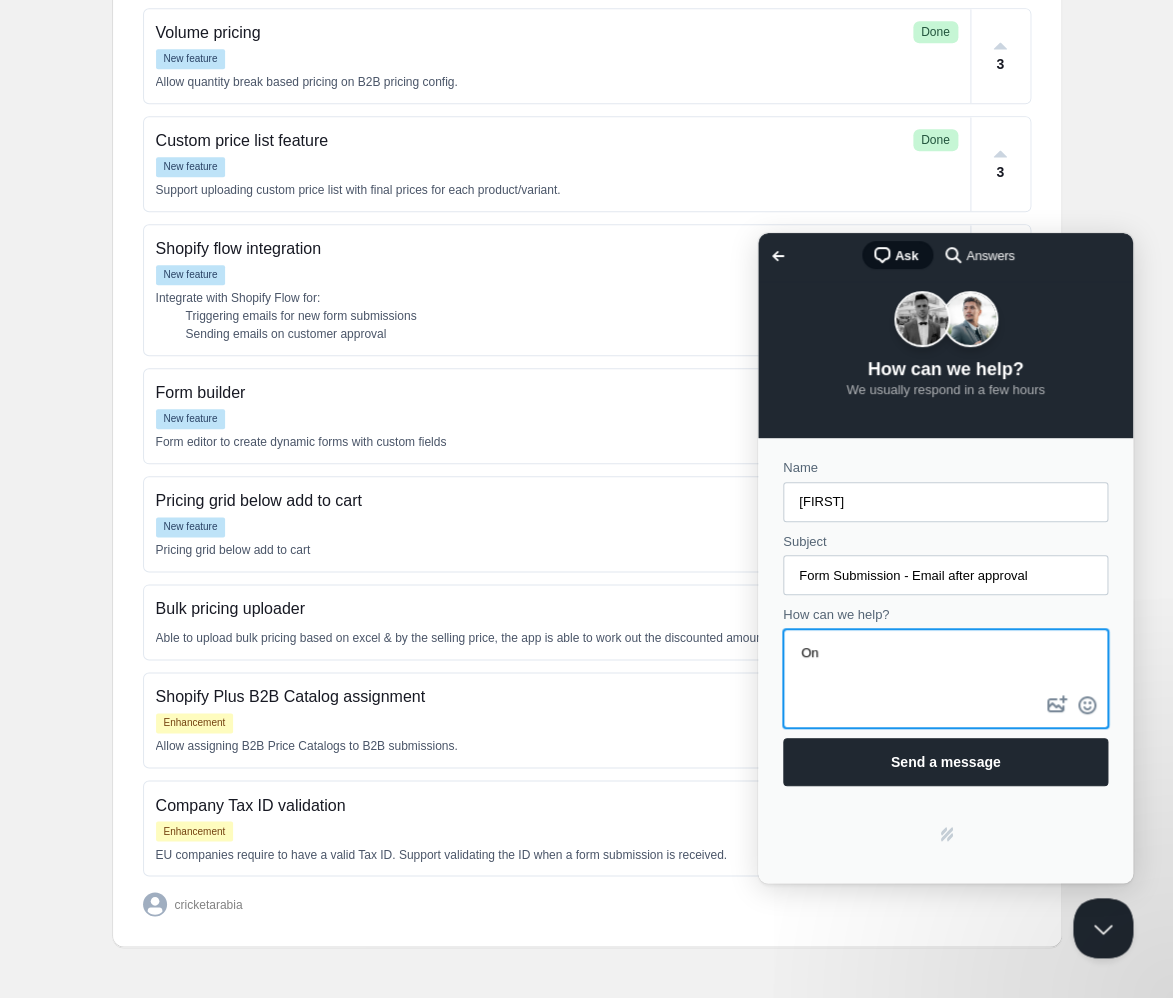 type on "O" 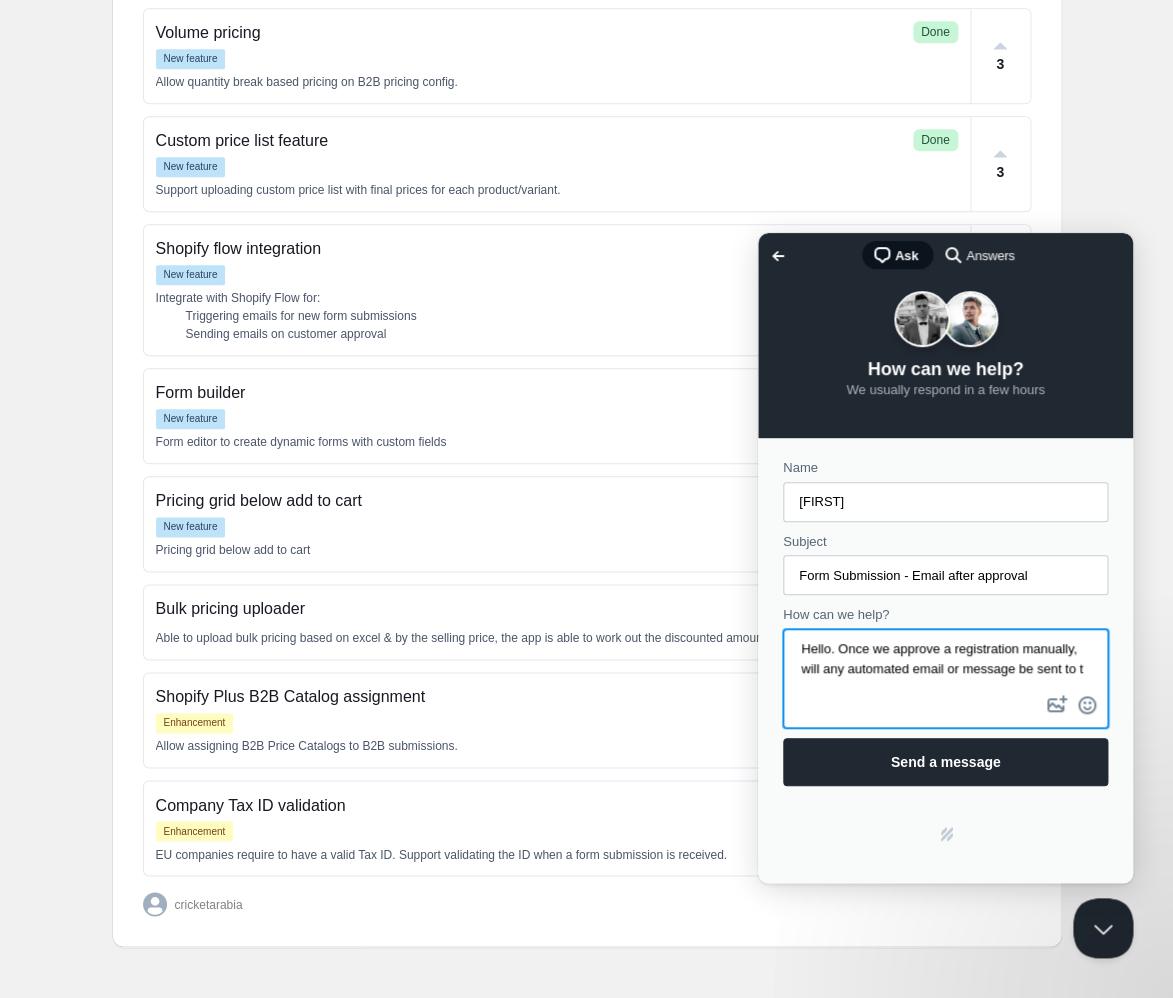scroll, scrollTop: 7, scrollLeft: 0, axis: vertical 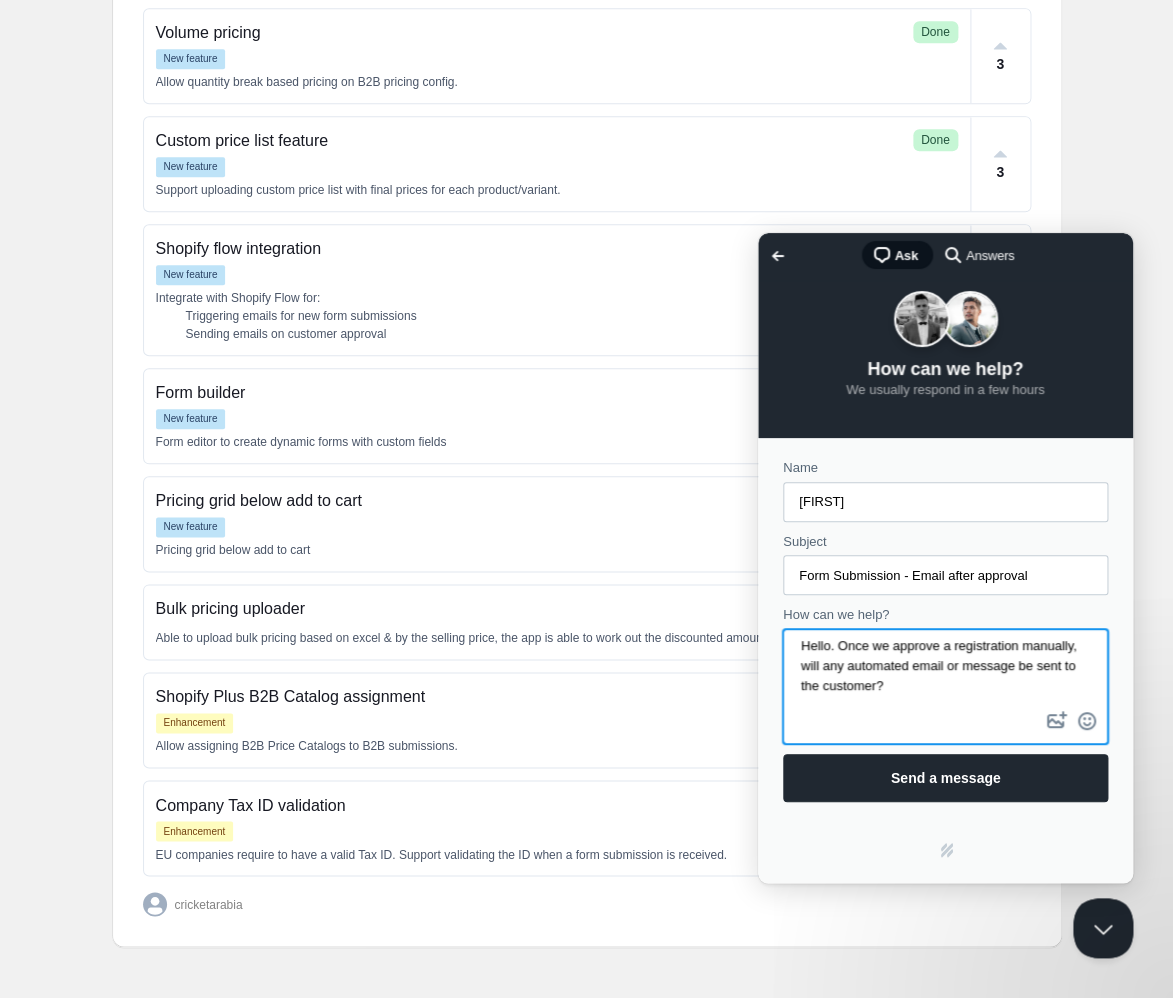 type on "Hello. Once we approve a registration manually, will any automated email or message be sent to the customer?" 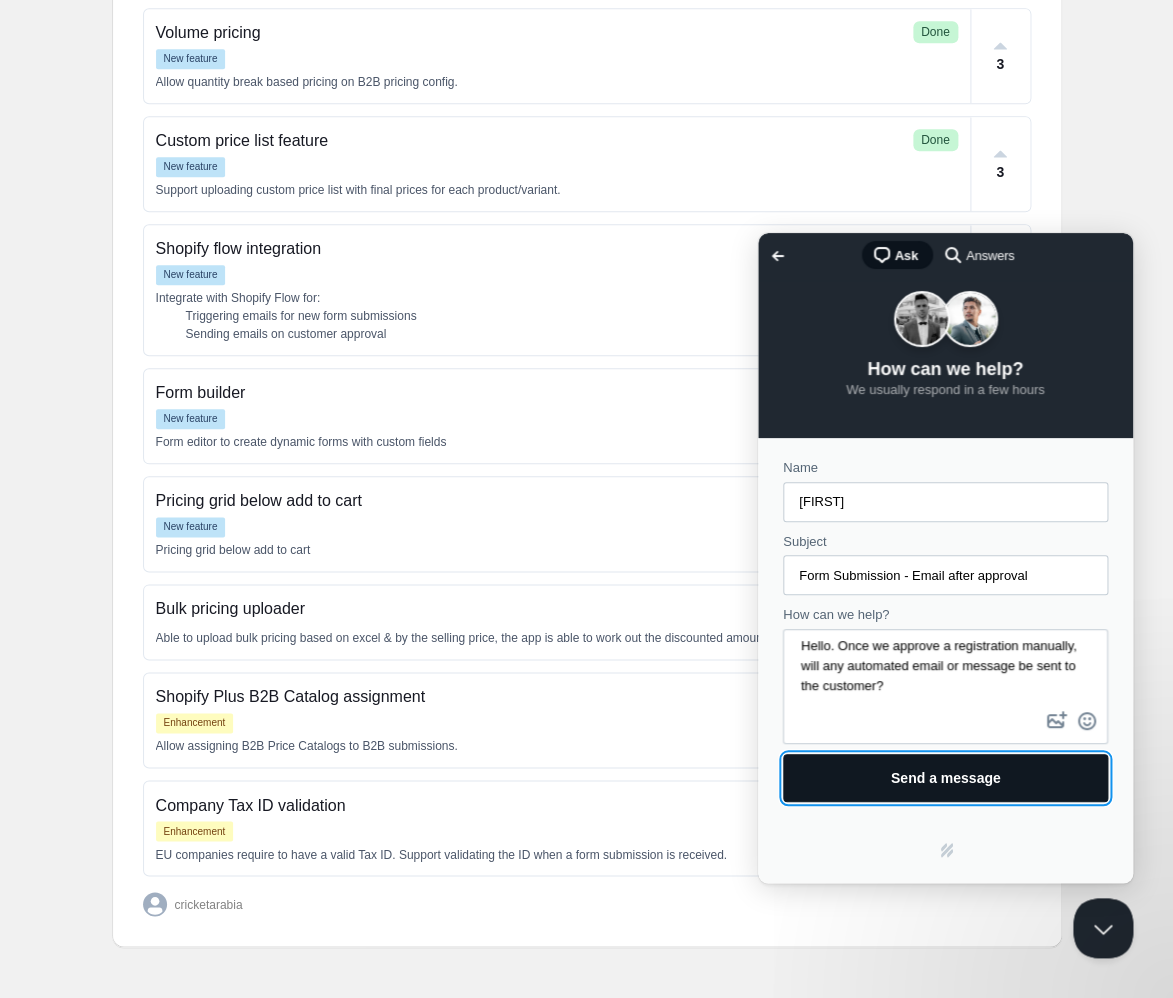 click on "Send a message" at bounding box center [946, 778] 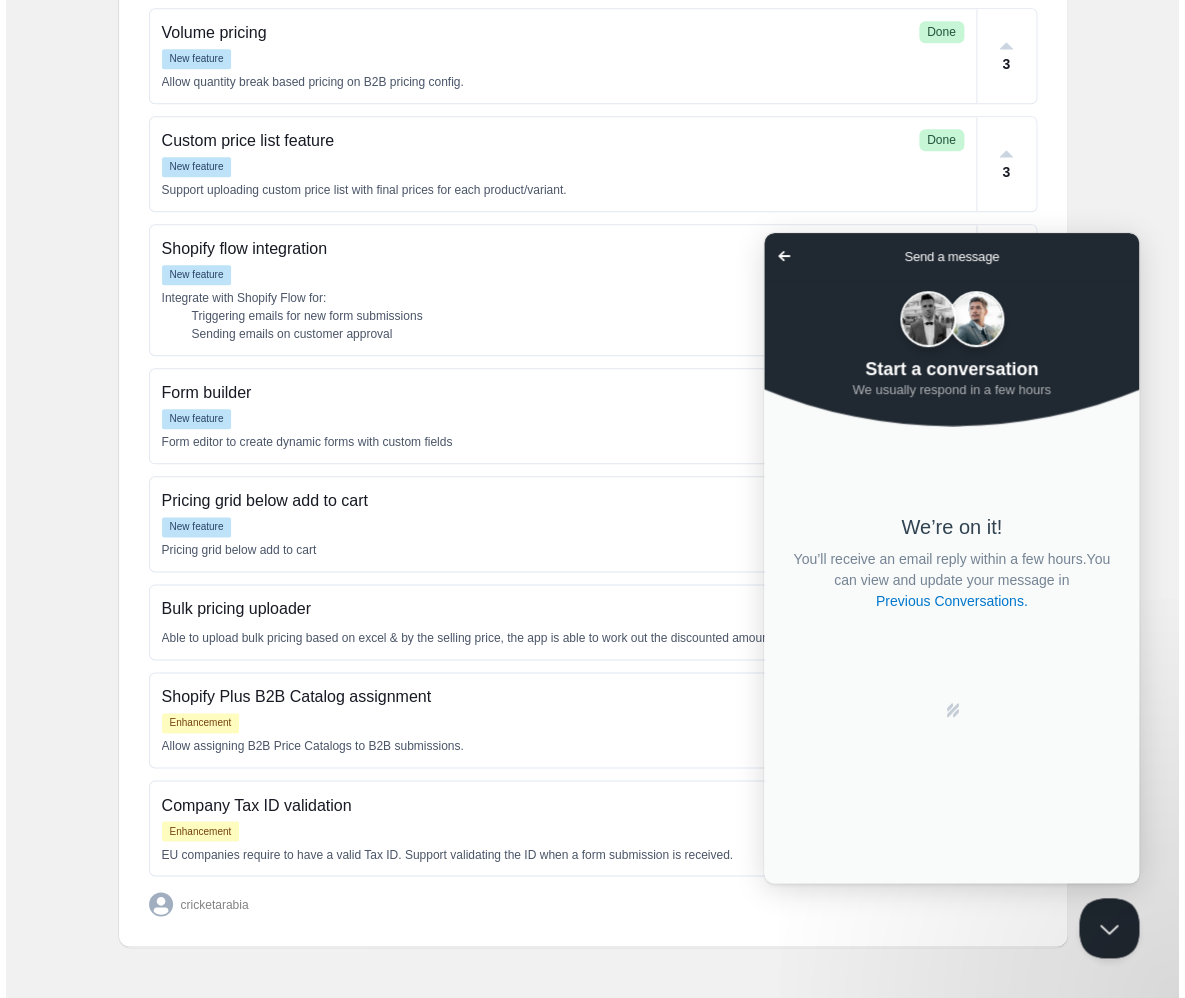 scroll, scrollTop: 0, scrollLeft: 0, axis: both 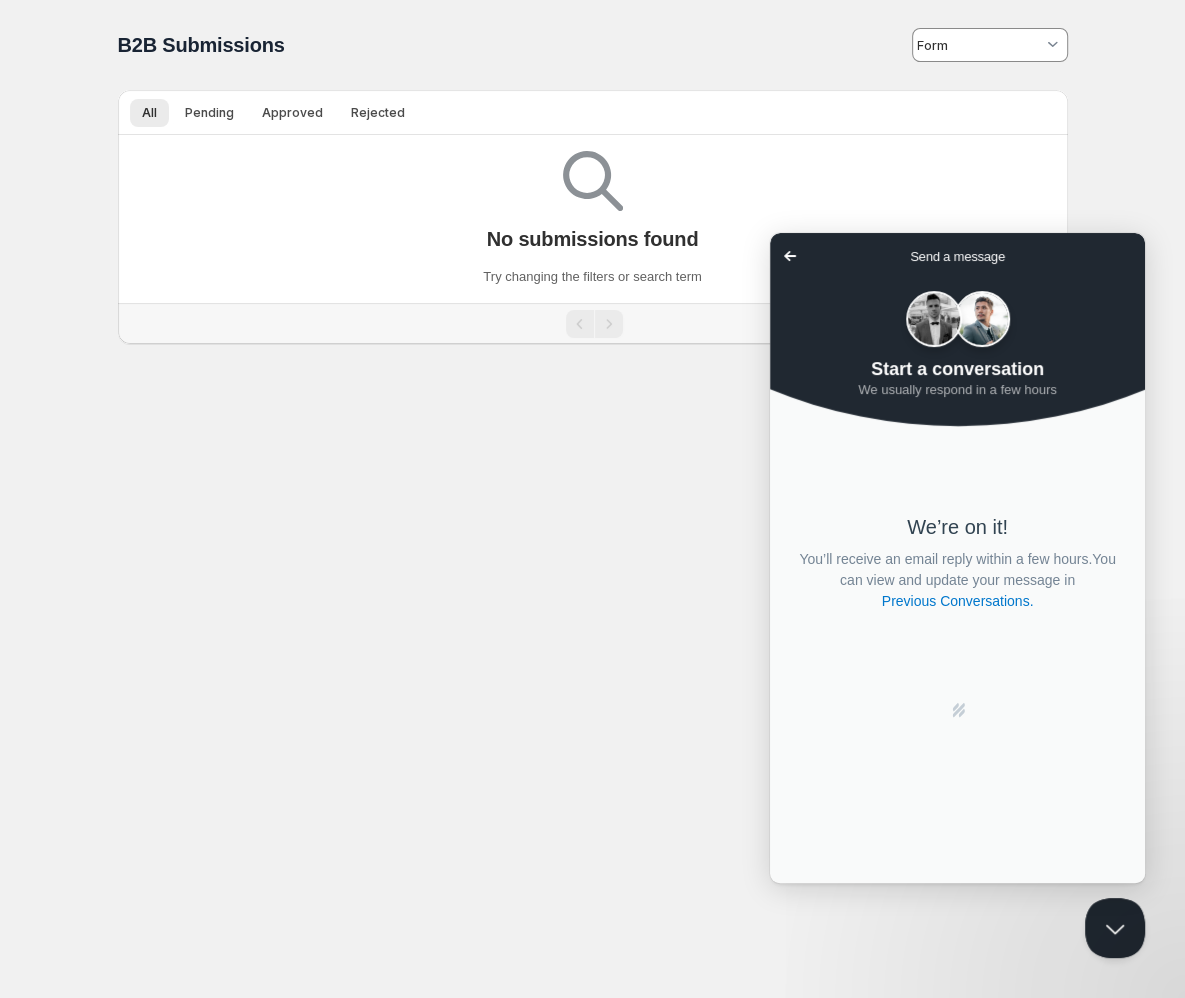 click on "Go back" at bounding box center (790, 256) 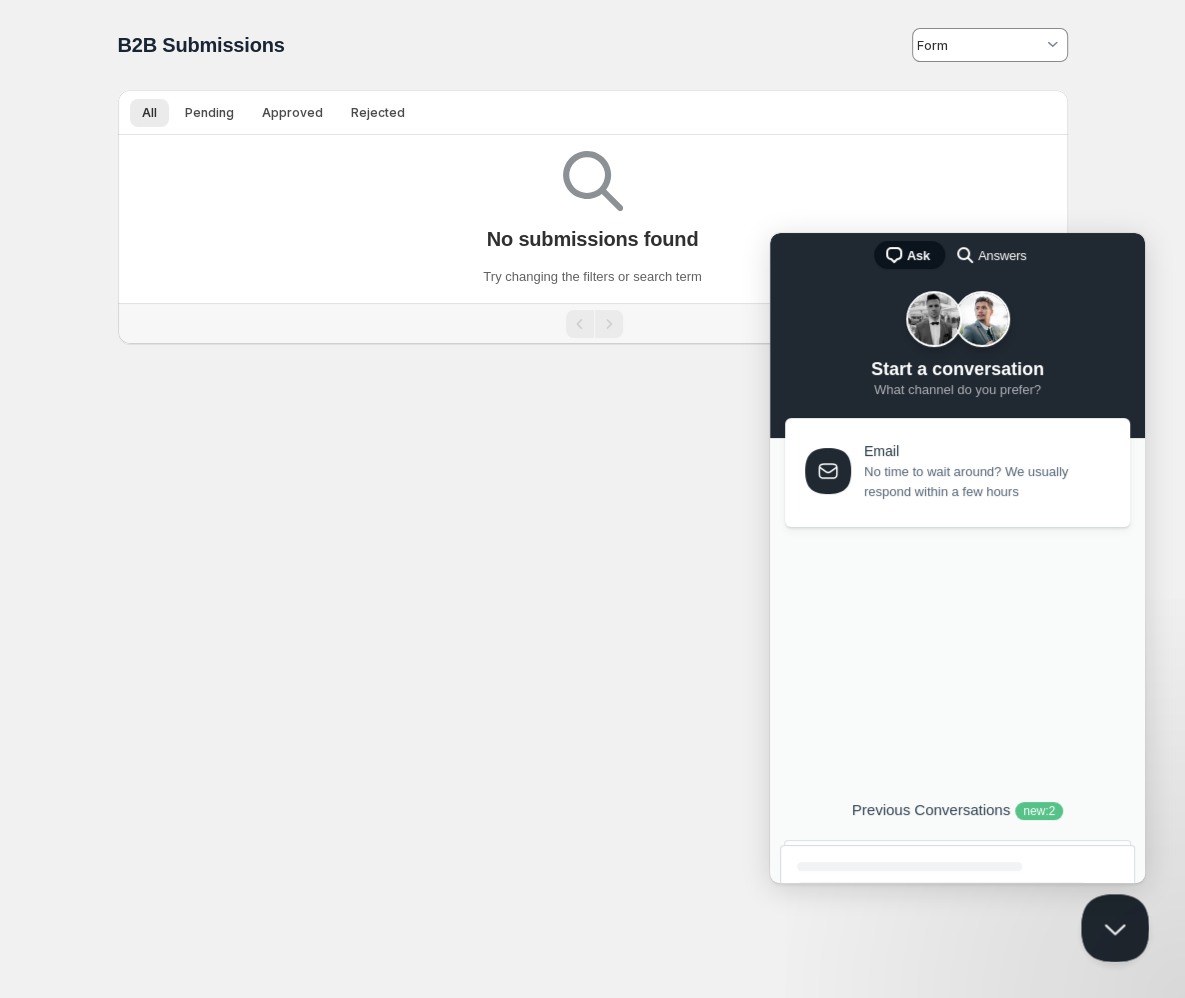 click at bounding box center [1111, 924] 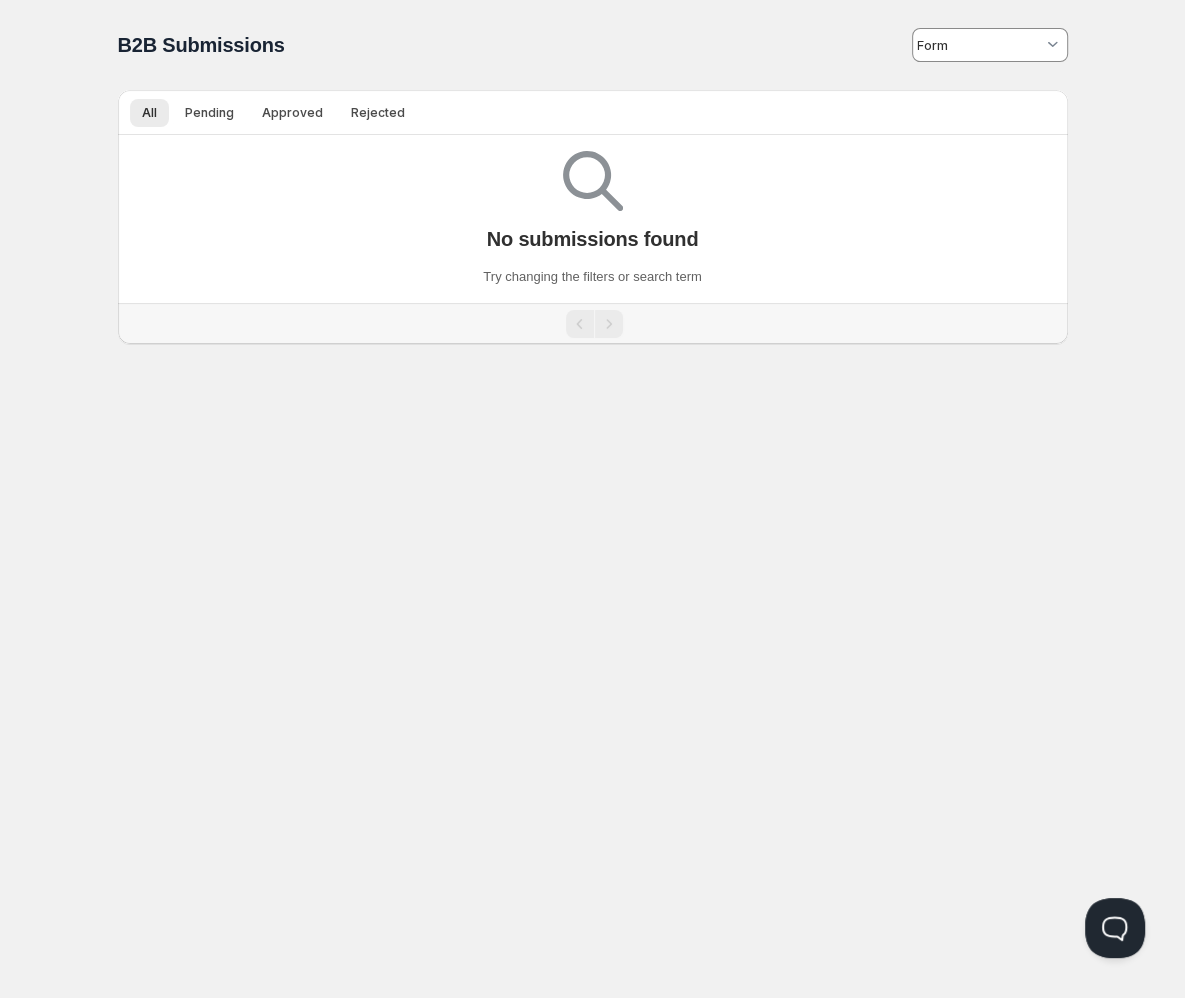 click on "Home Pricing Price lists Forms Submissions Settings Features Plans B2B Submissions. This page is ready B2B Submissions All Pending Approved Rejected More views All Pending Approved Rejected More views Loading submissions… No submissions found Try changing the filters or search term Keep existing Update email Your current contact email is   [EMAIL]    Would you like to receive support communications and updates to      ?" at bounding box center [592, 499] 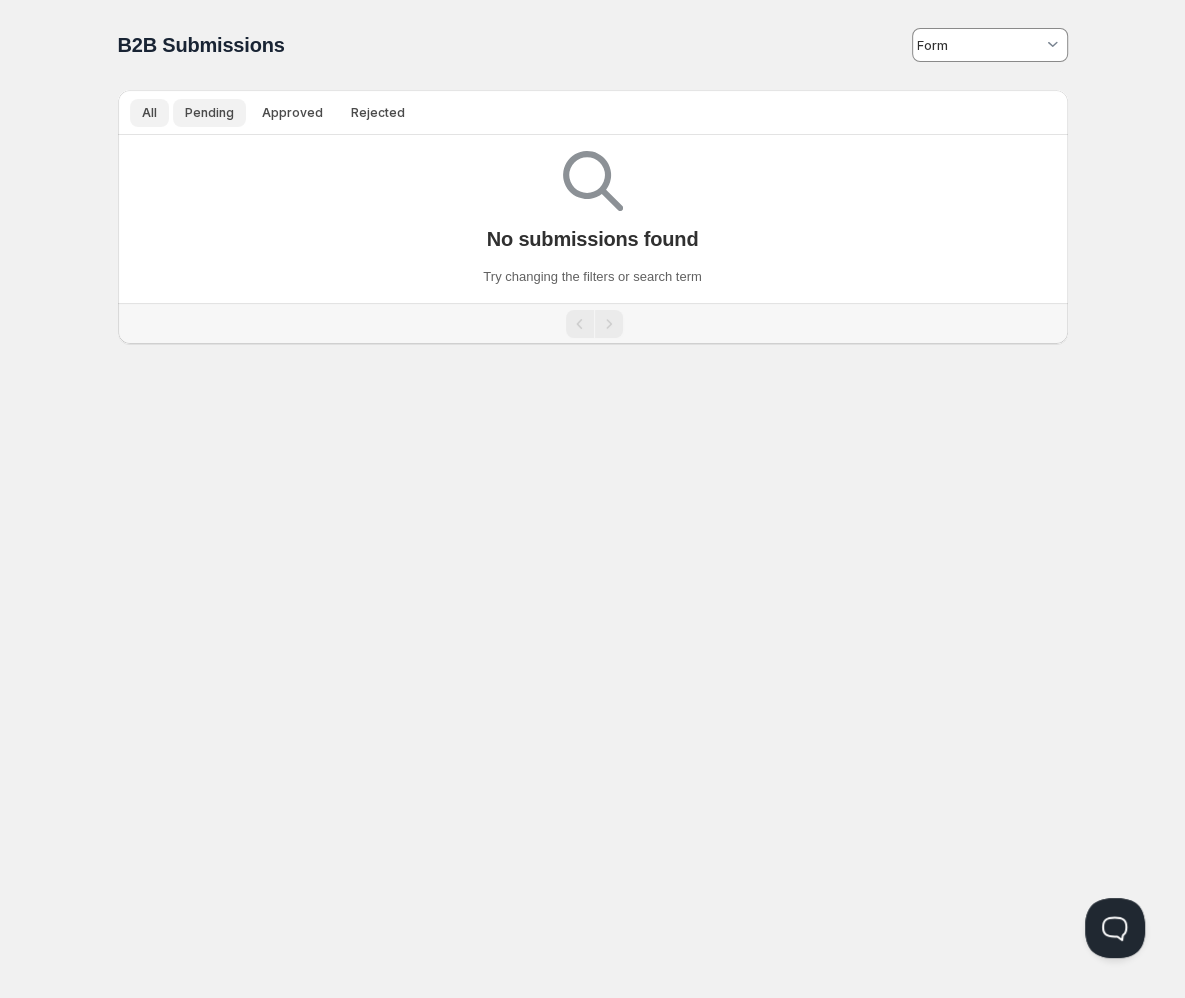 click on "Pending" at bounding box center (209, 113) 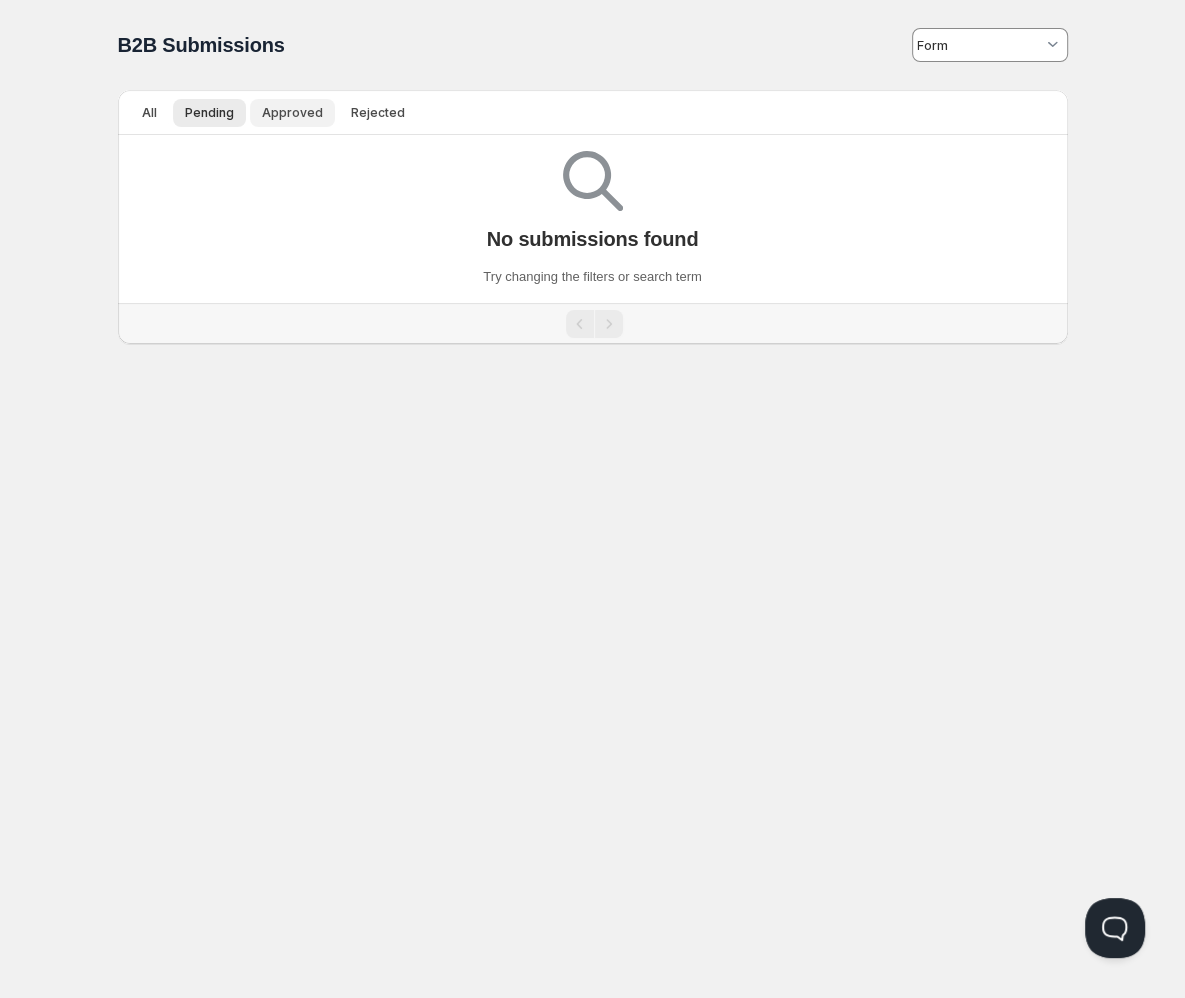 click on "Approved" at bounding box center (292, 113) 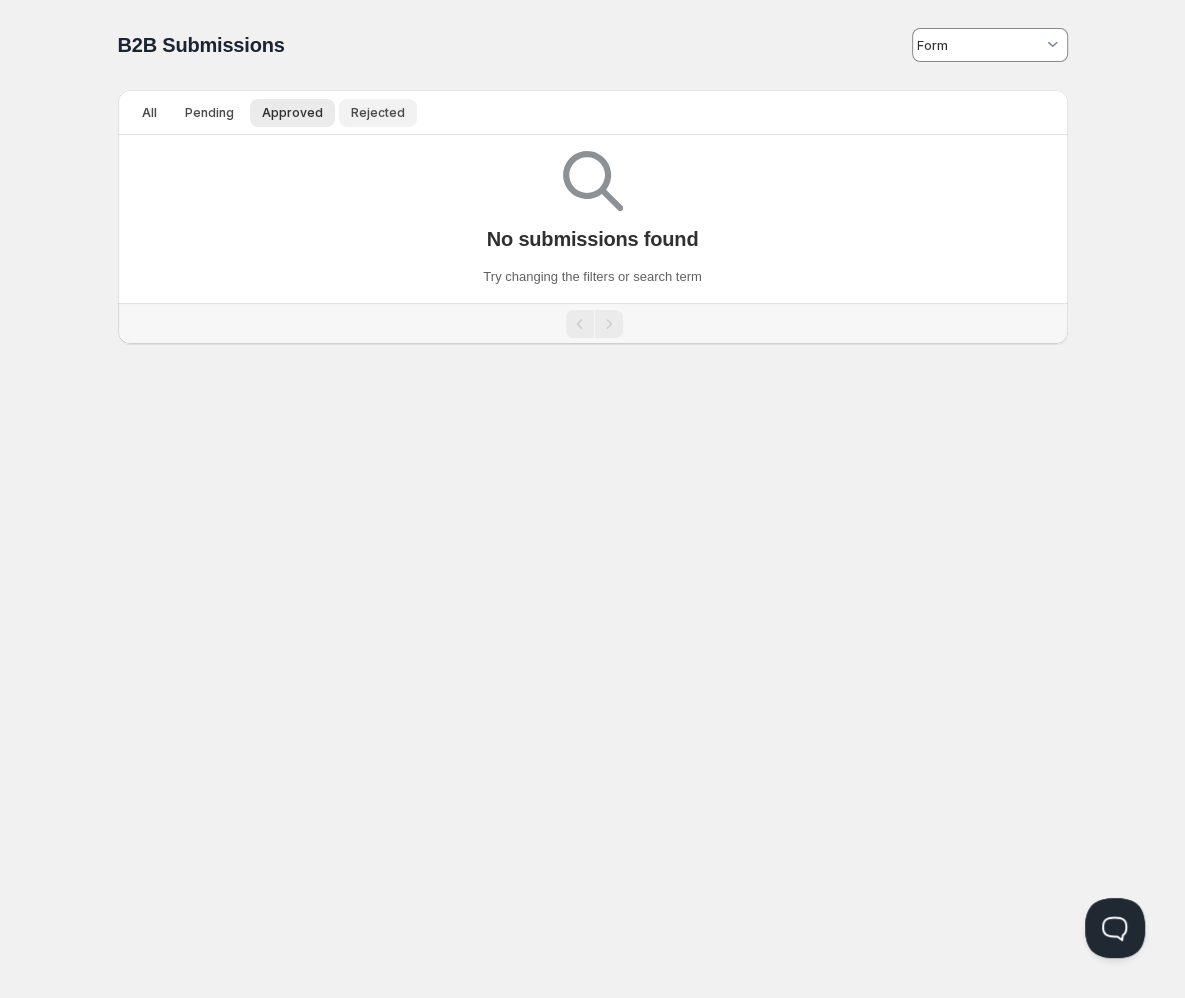 click on "Rejected" at bounding box center [378, 113] 